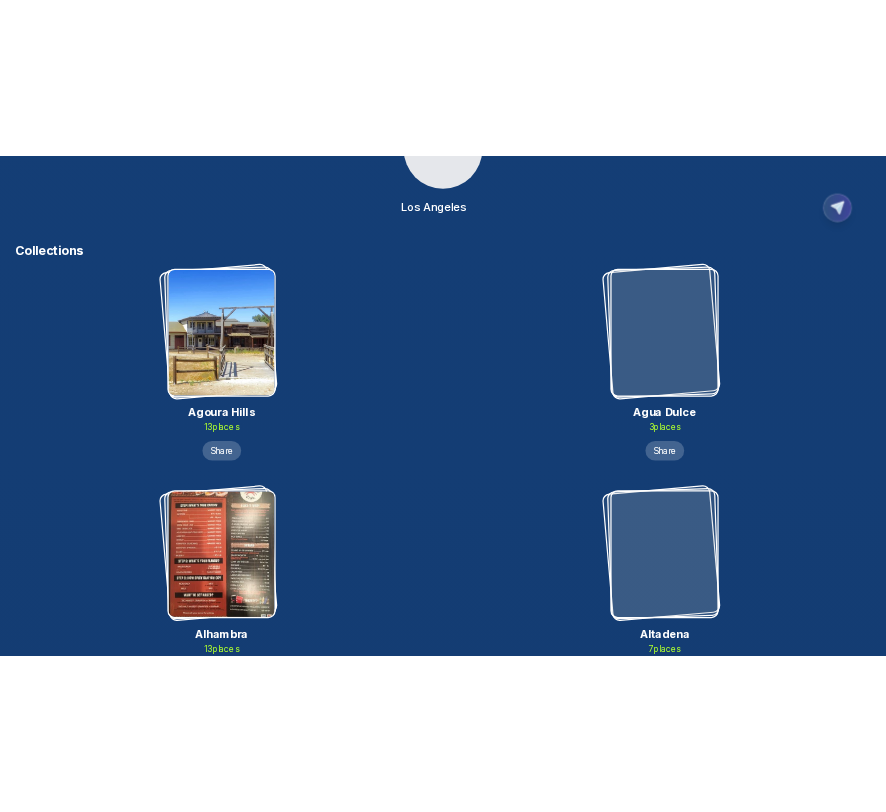 scroll, scrollTop: 207, scrollLeft: 0, axis: vertical 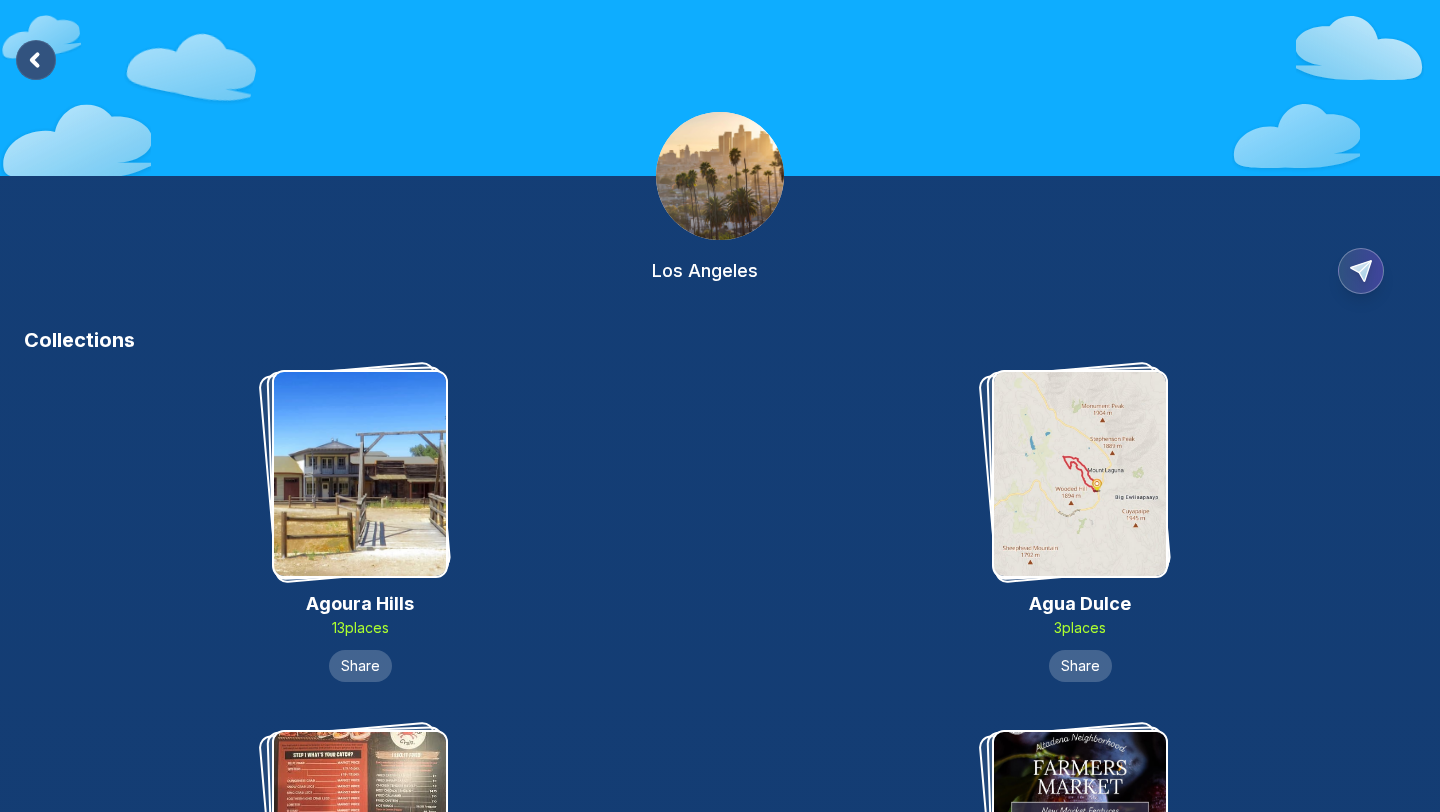 click 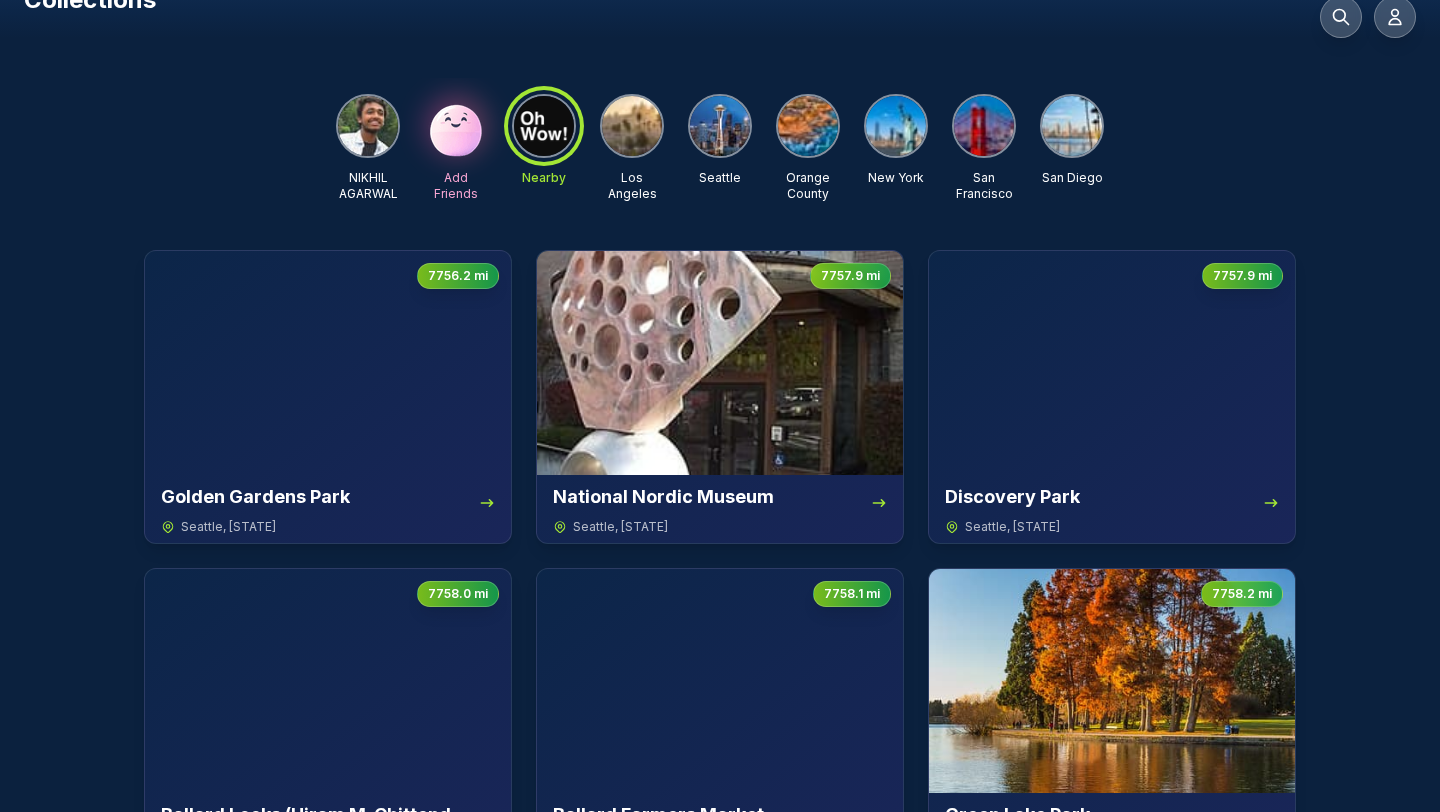 scroll, scrollTop: 14, scrollLeft: 0, axis: vertical 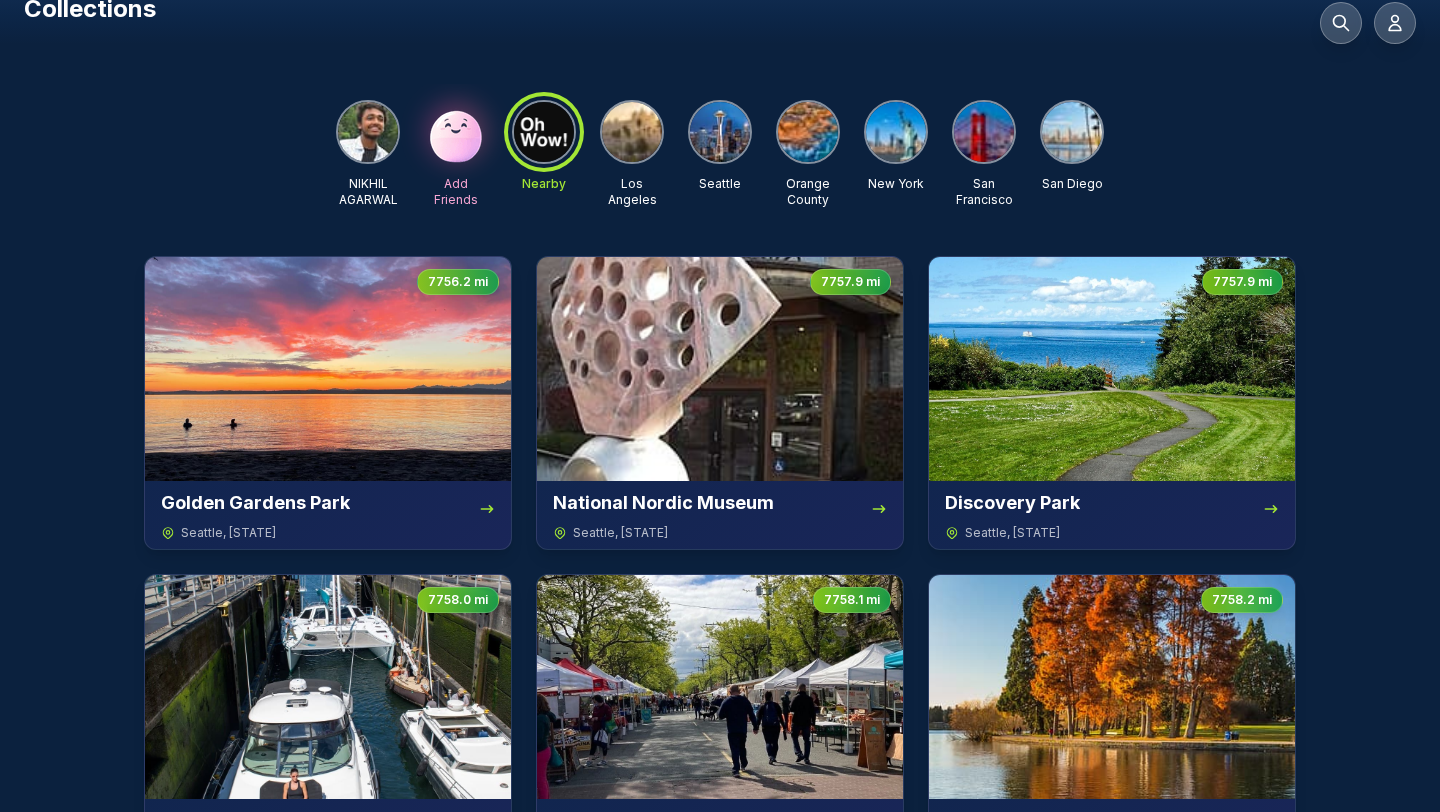click at bounding box center [632, 132] 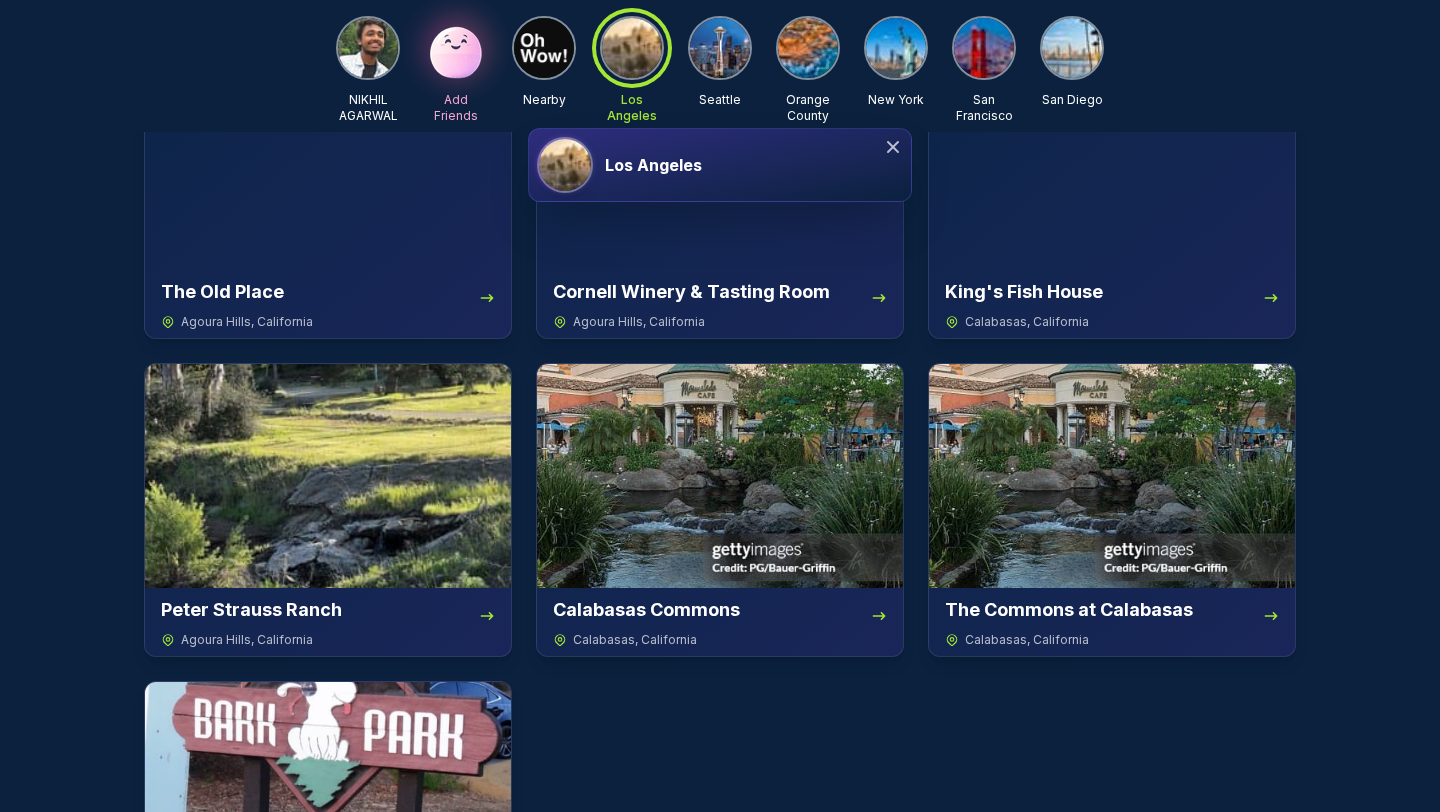 scroll, scrollTop: 9994, scrollLeft: 0, axis: vertical 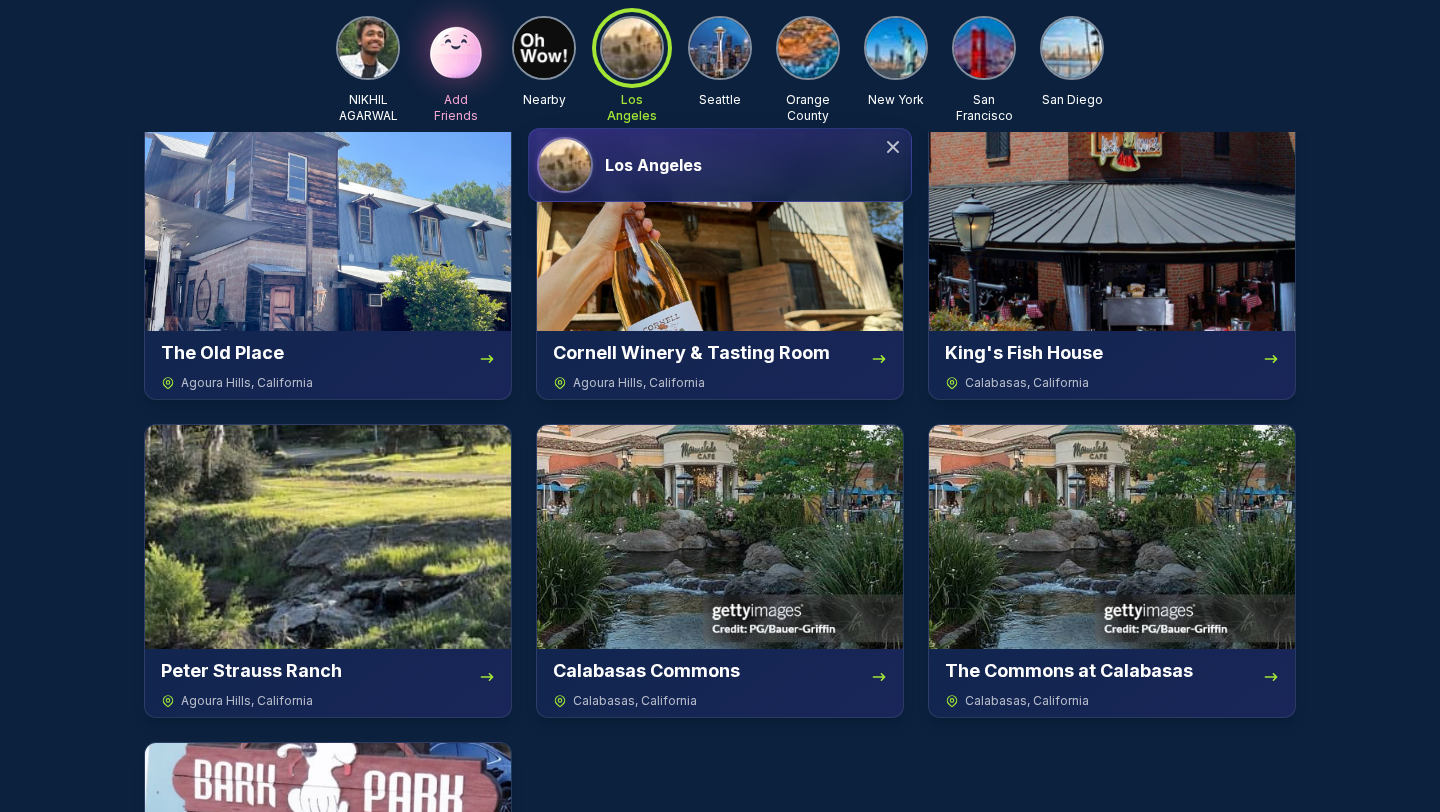 click on "Los Angeles" at bounding box center [653, 165] 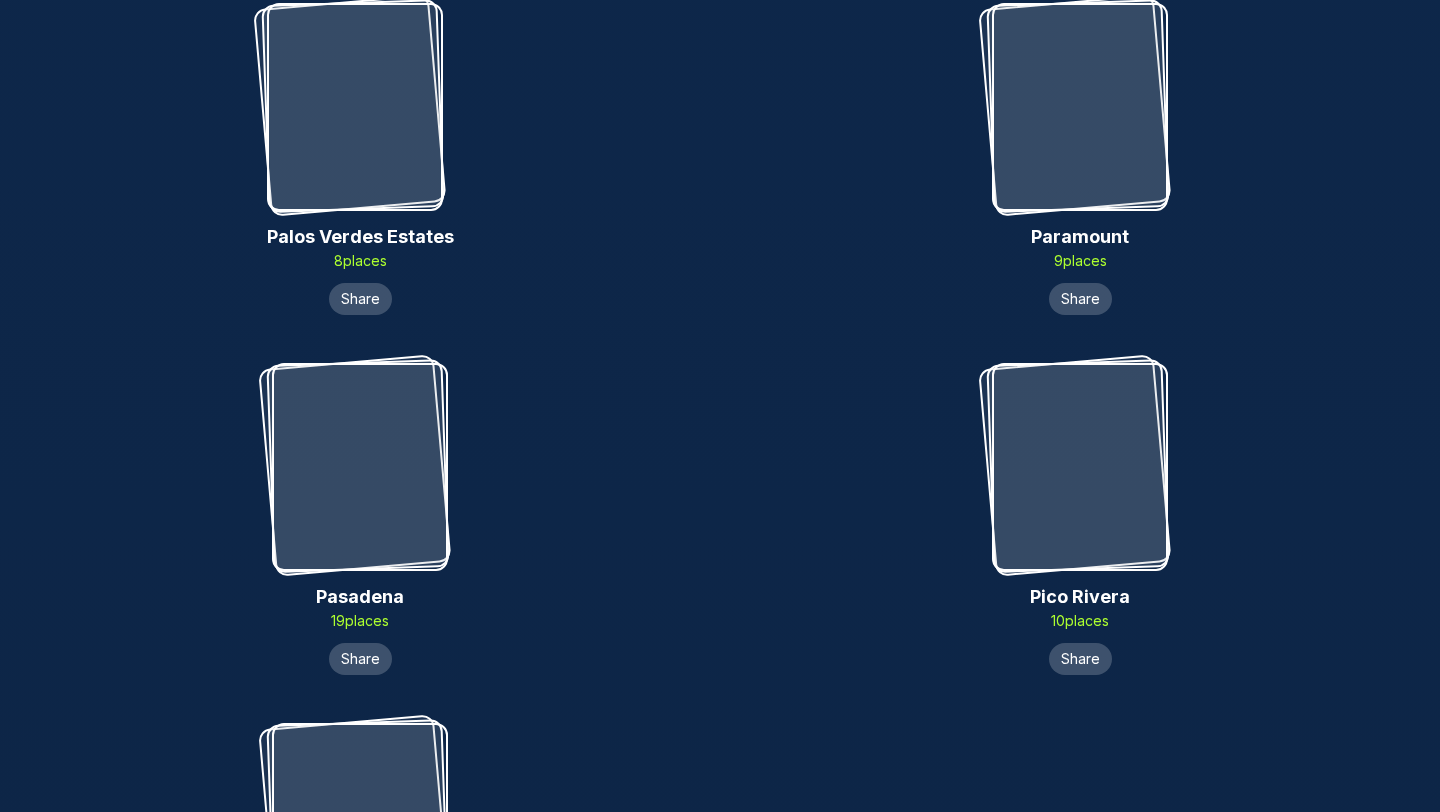 scroll, scrollTop: 15468, scrollLeft: 0, axis: vertical 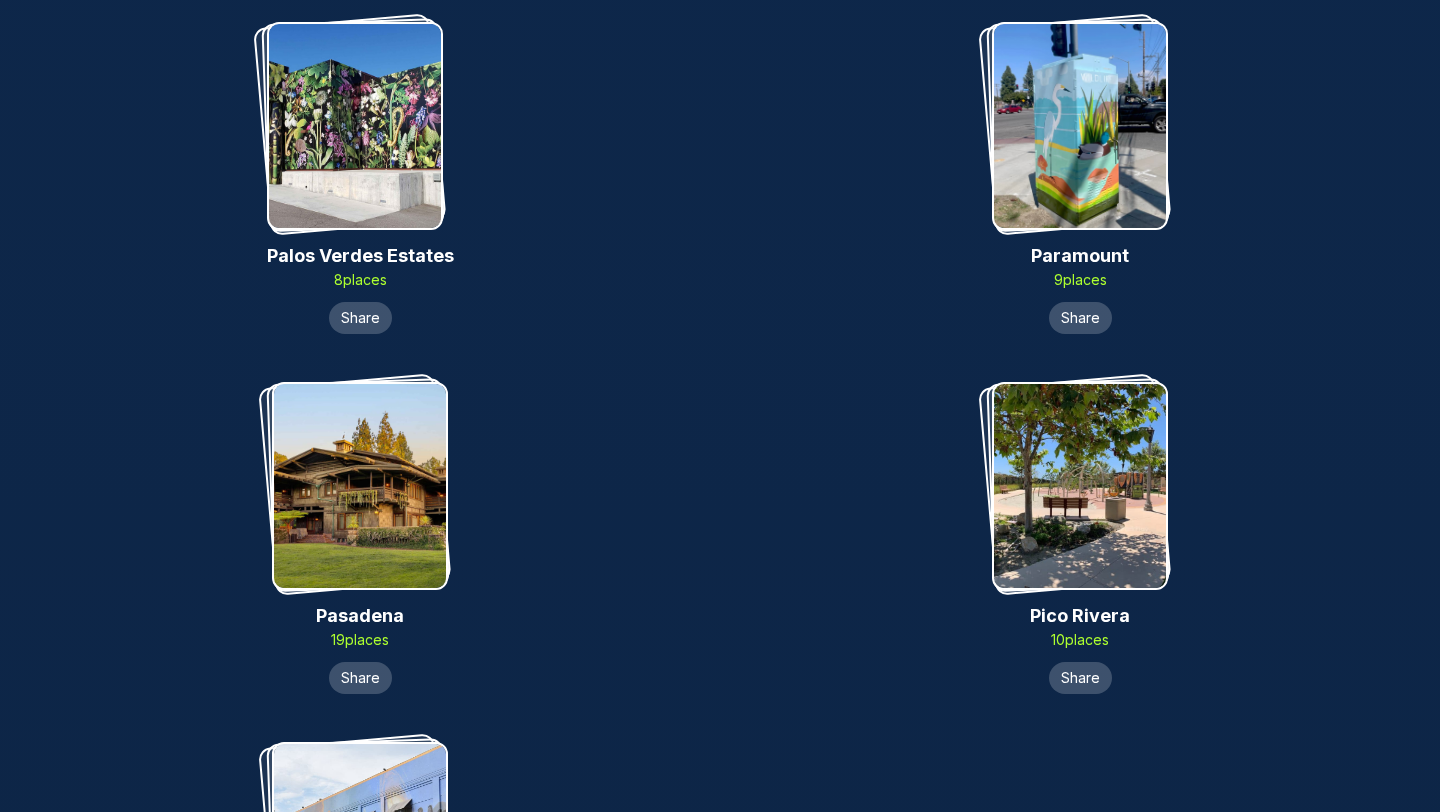 click on "Pasadena 19  place s Share" at bounding box center (360, 538) 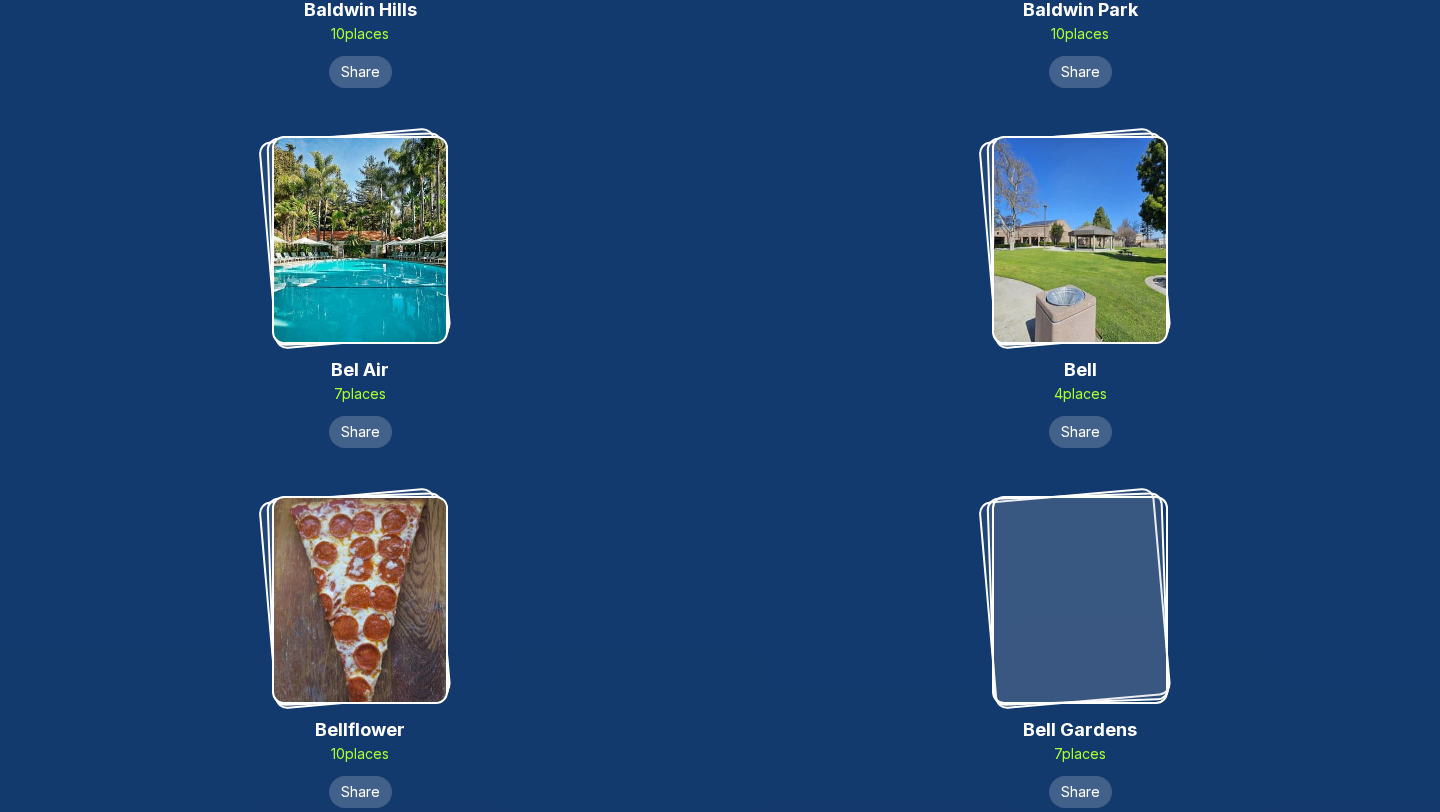 scroll, scrollTop: 1960, scrollLeft: 0, axis: vertical 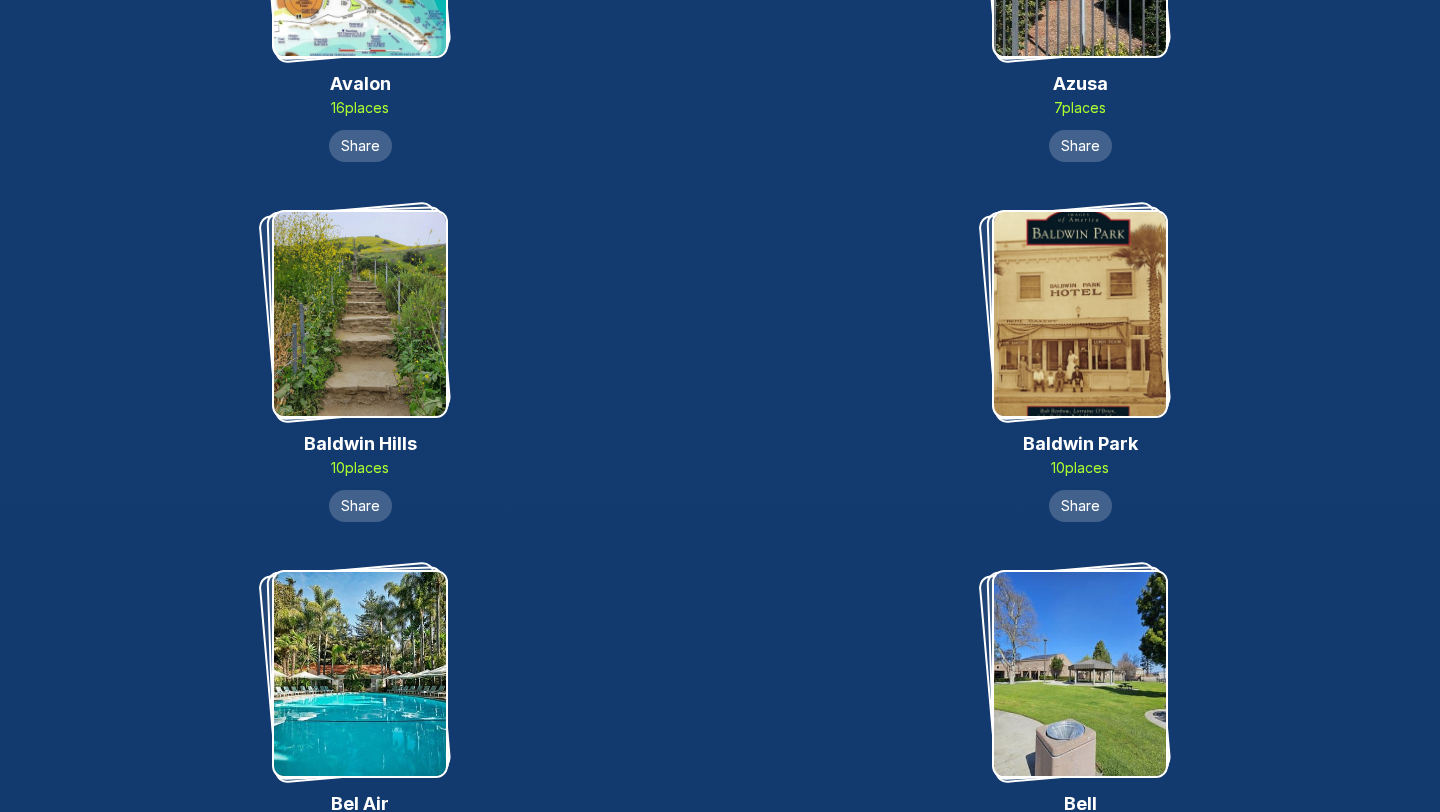 click on "Avalon 16  place s Share" at bounding box center [360, 6] 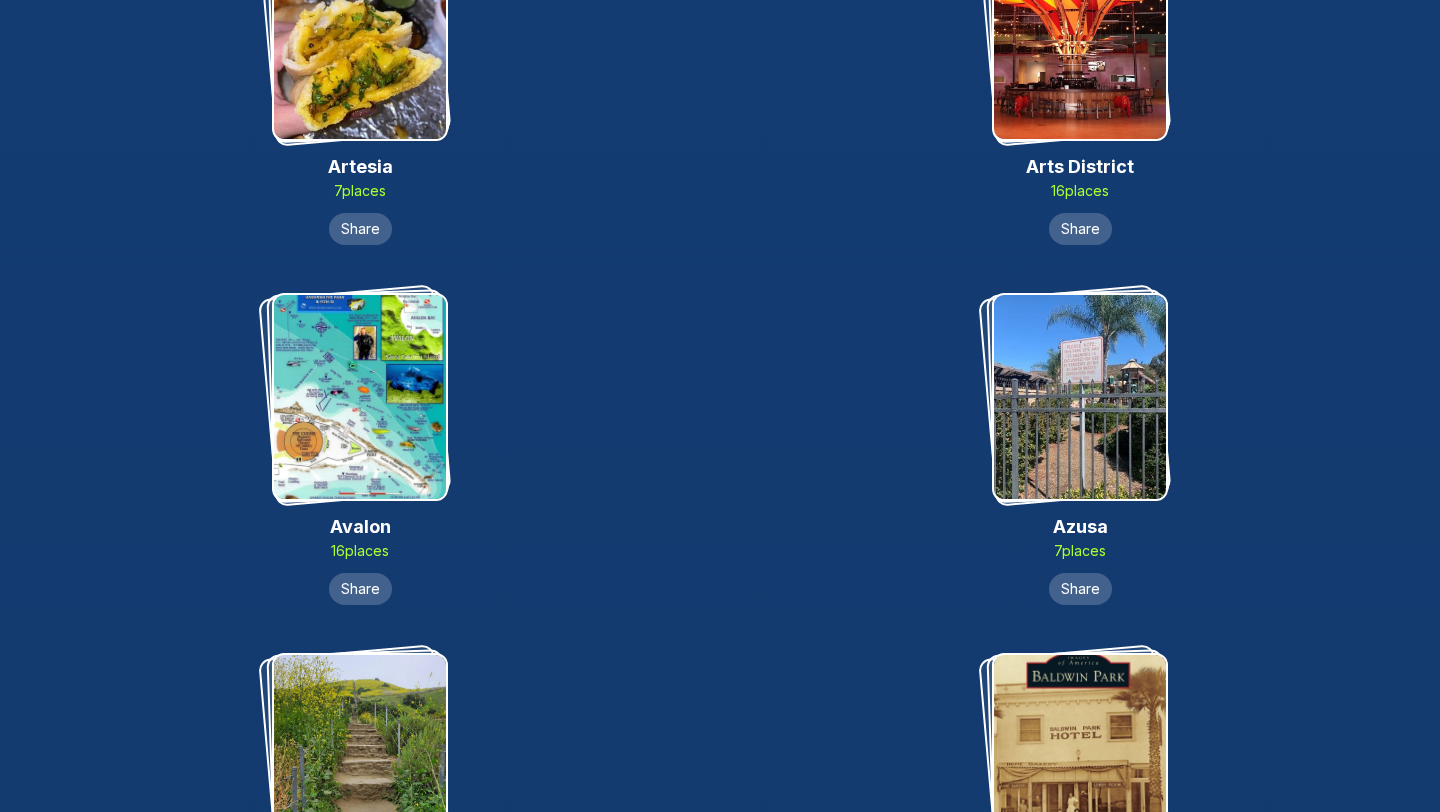 scroll, scrollTop: 1189, scrollLeft: 0, axis: vertical 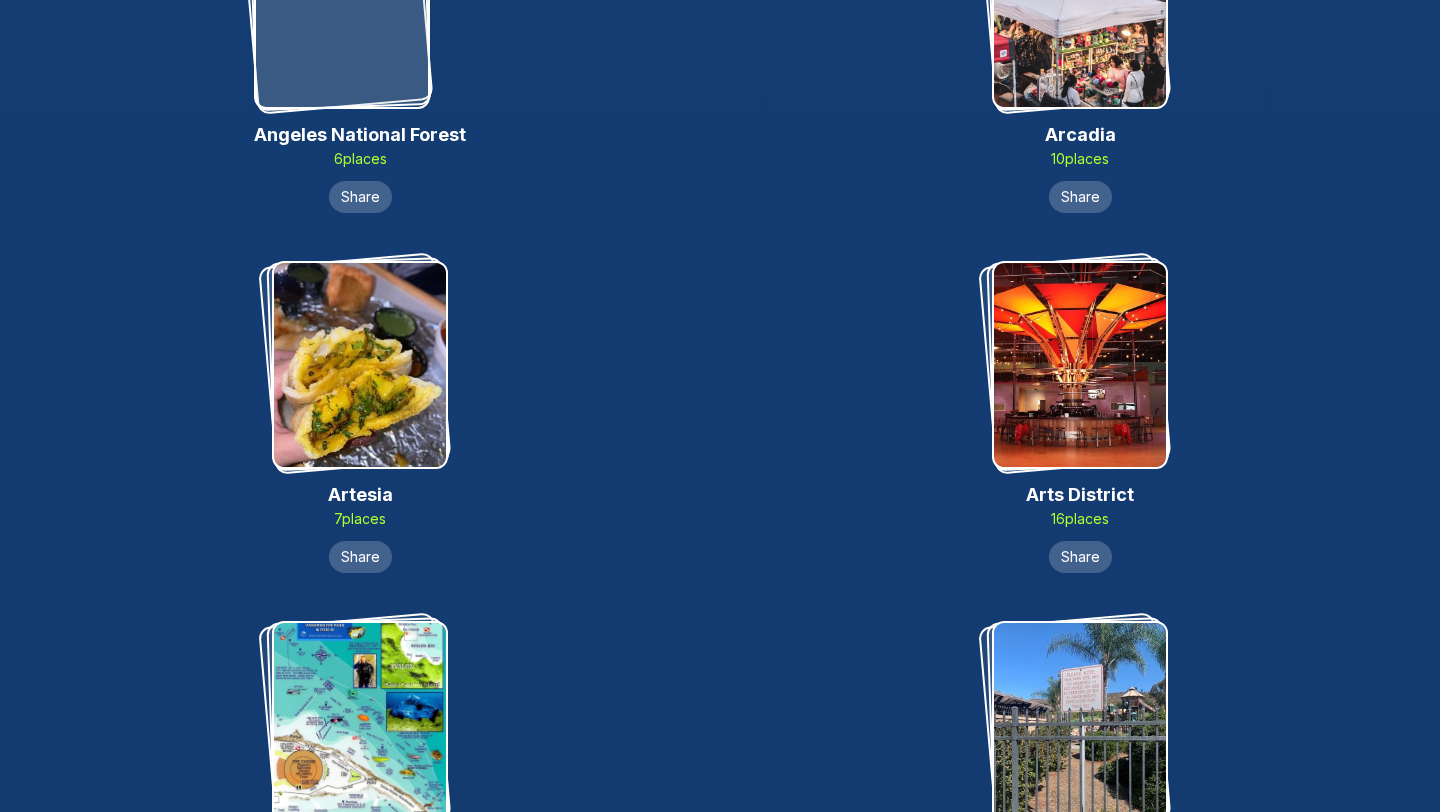 click on "Arts District 16  place s Share" at bounding box center (1080, 417) 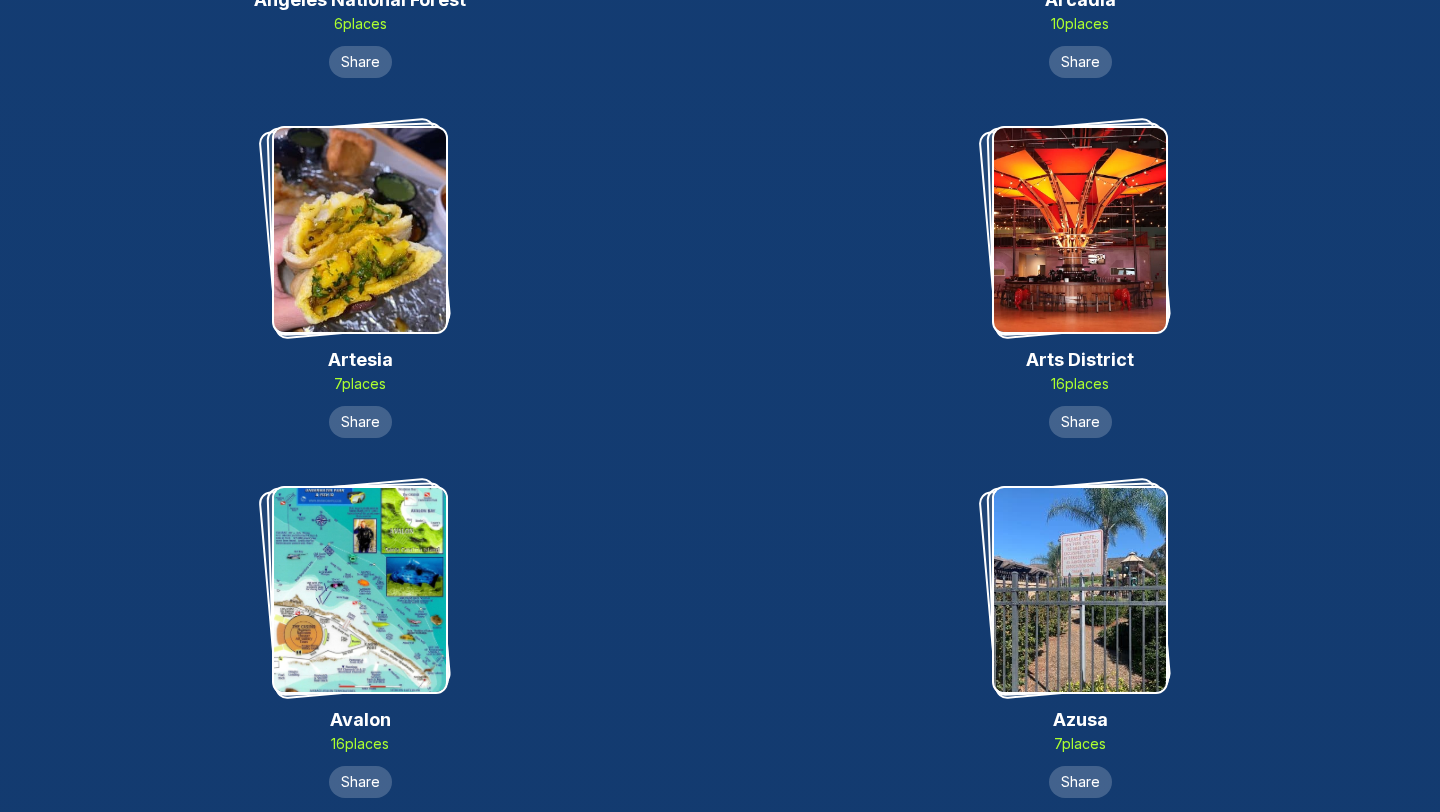 scroll, scrollTop: 0, scrollLeft: 0, axis: both 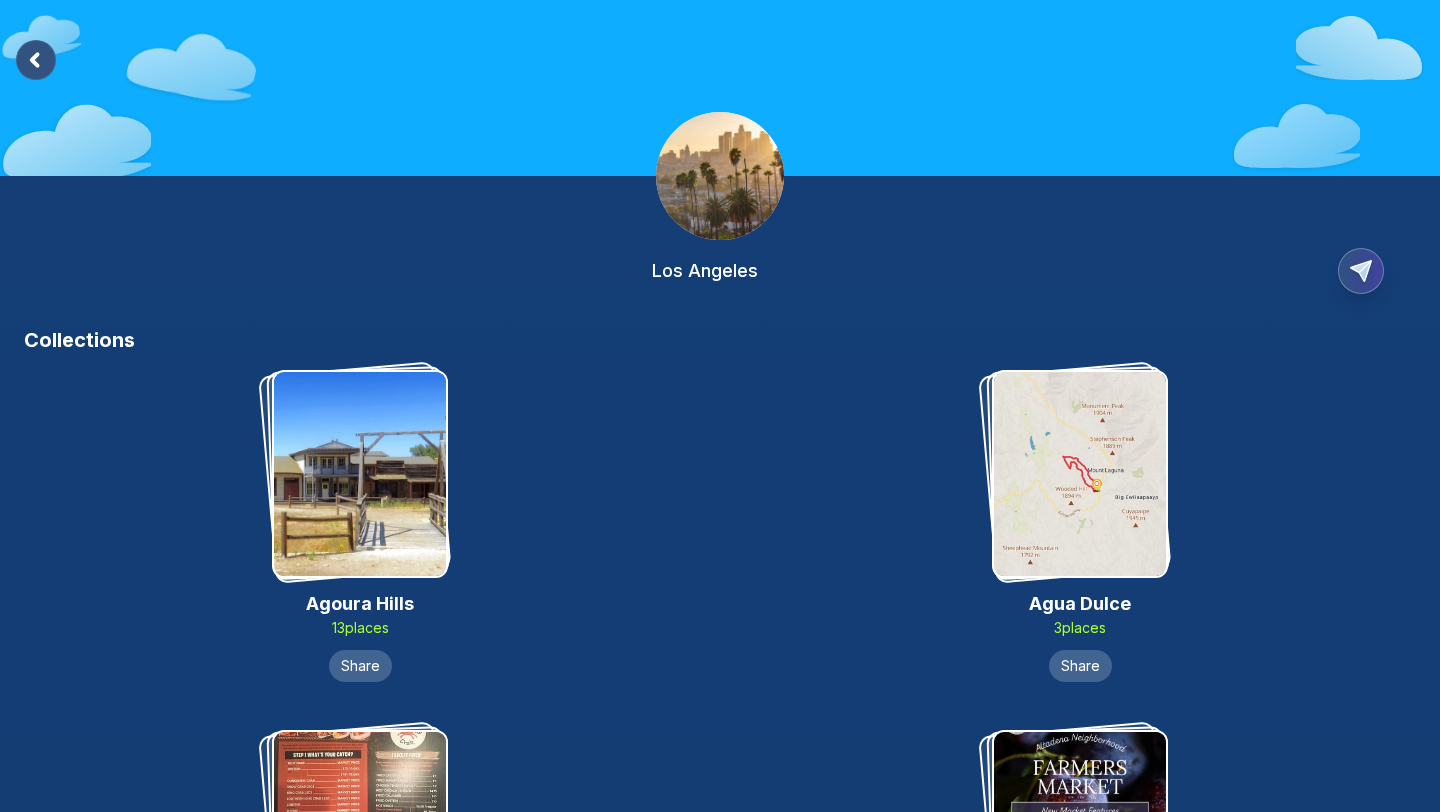 click 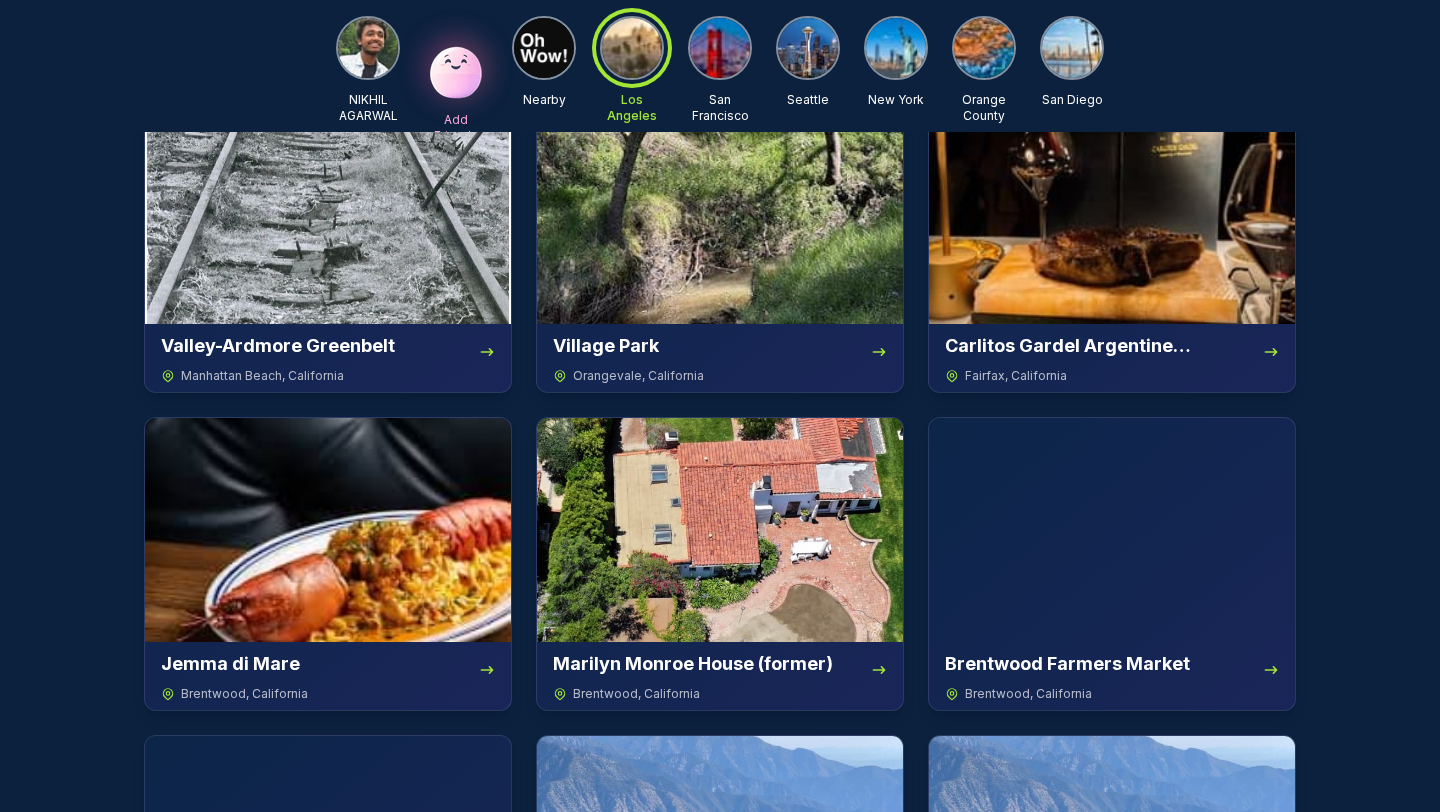 scroll, scrollTop: 0, scrollLeft: 0, axis: both 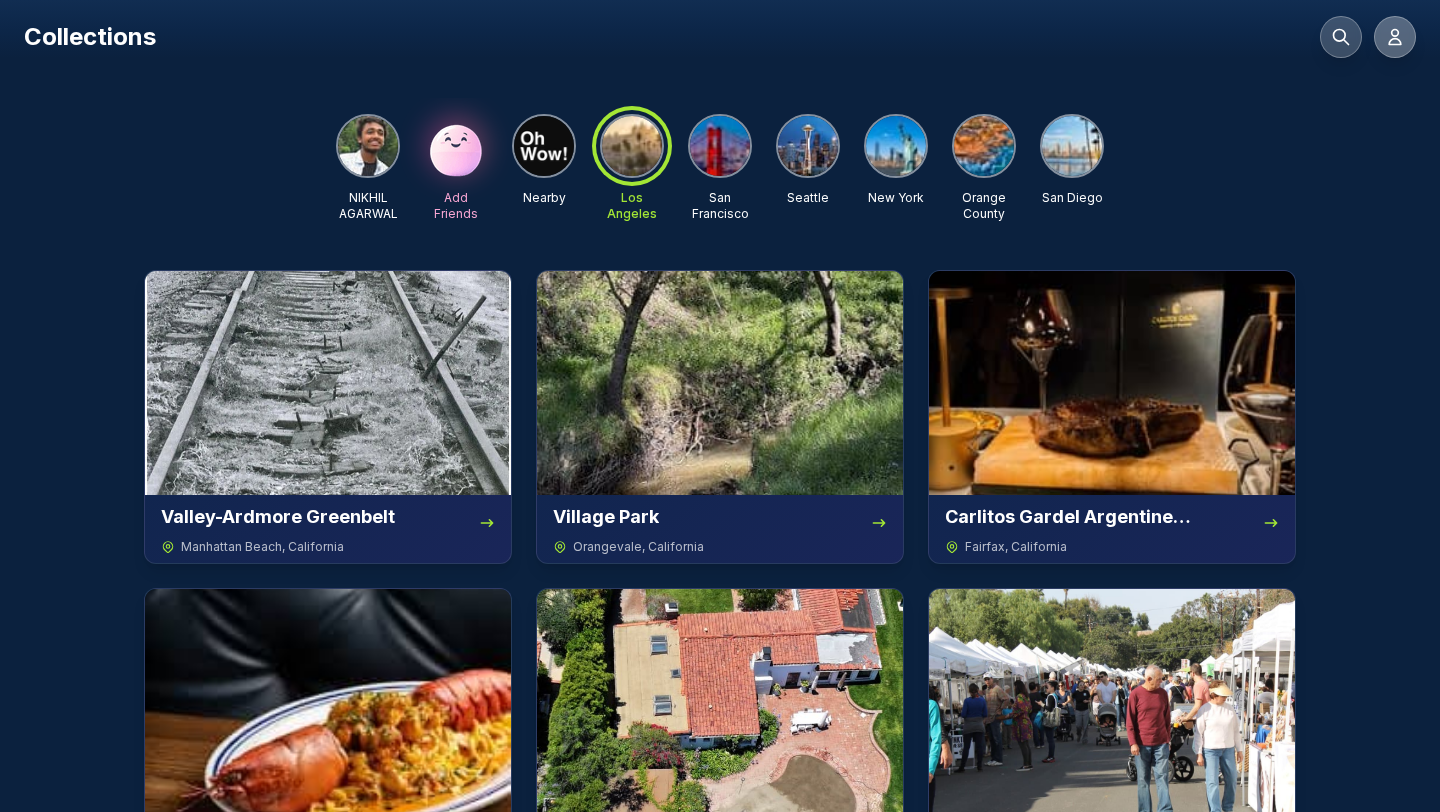 click 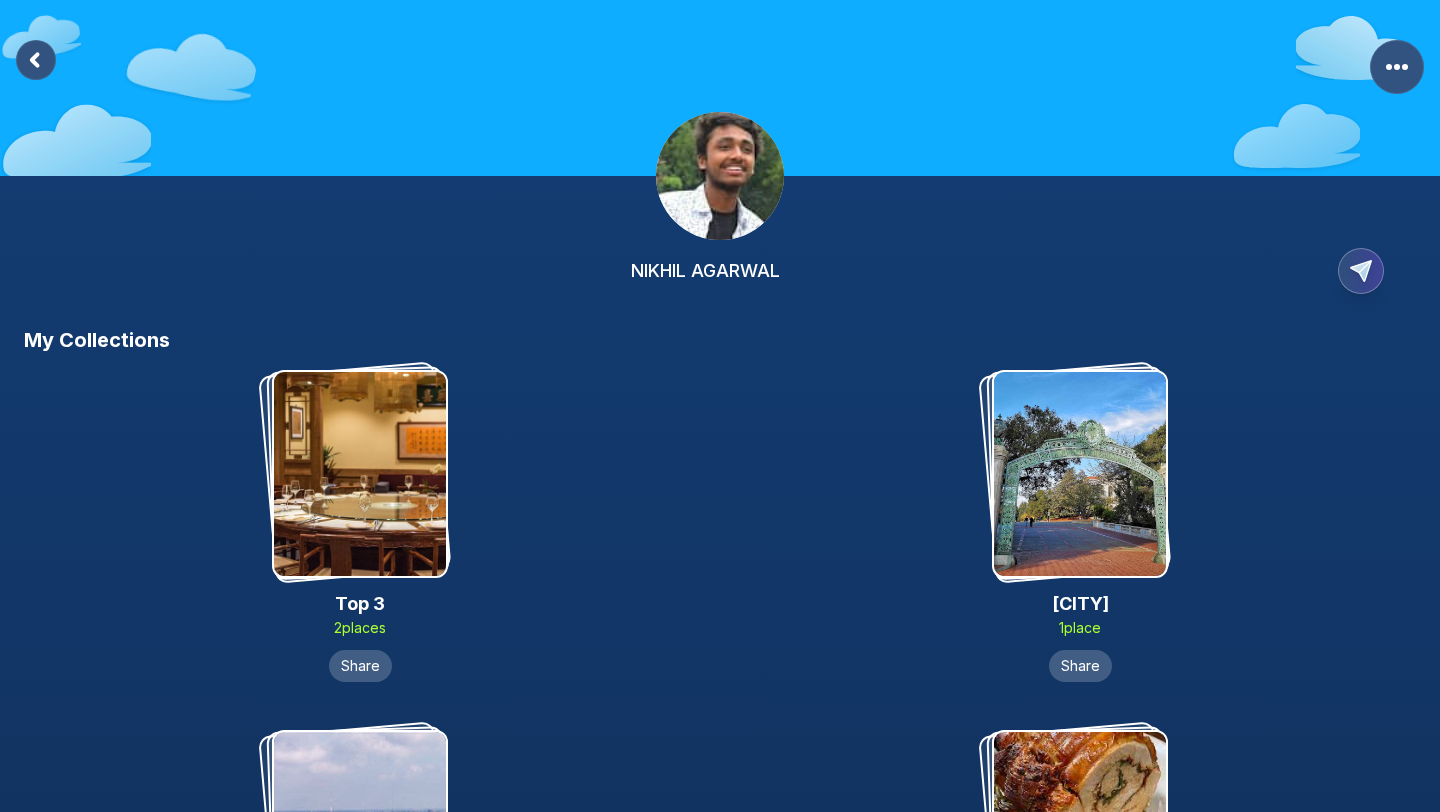 click 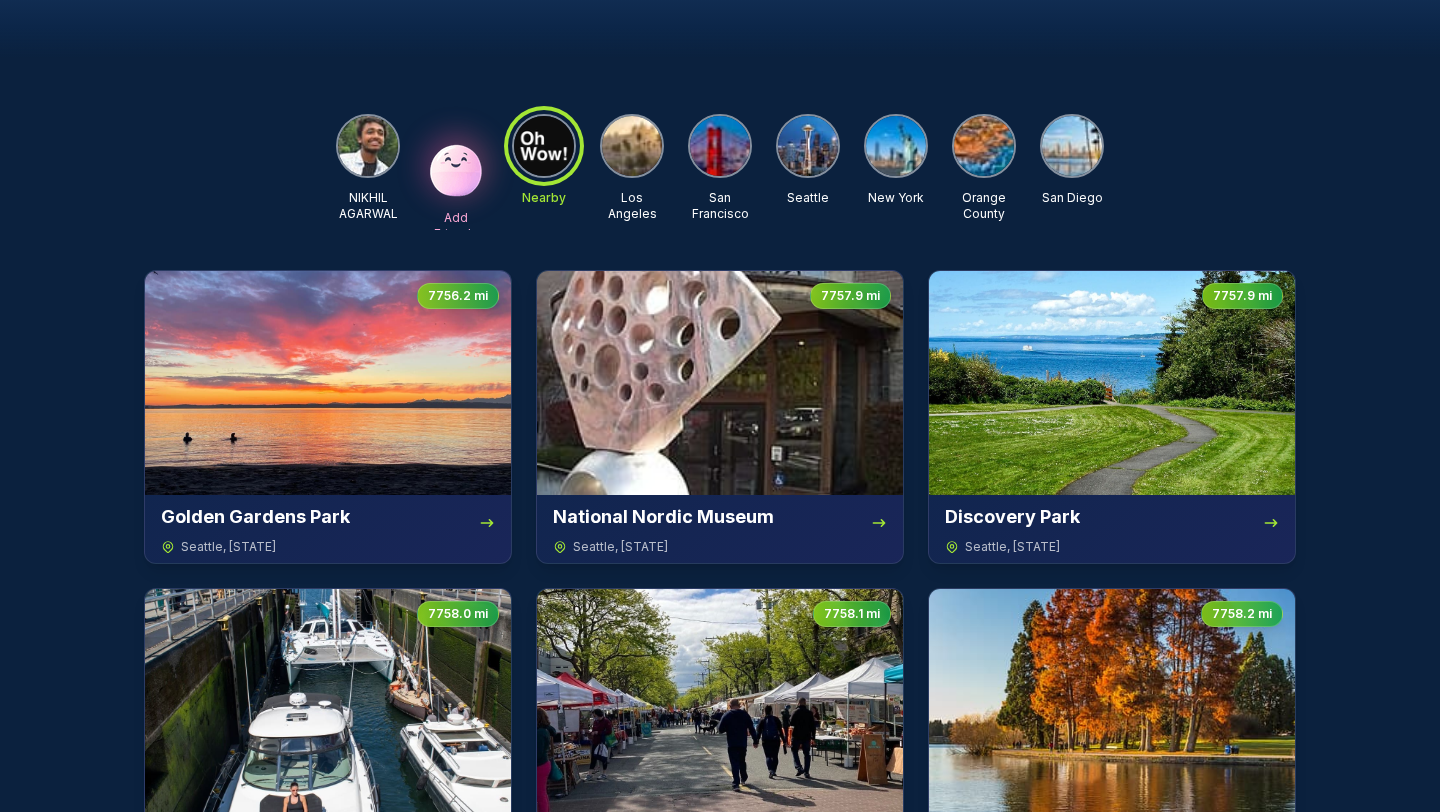 click 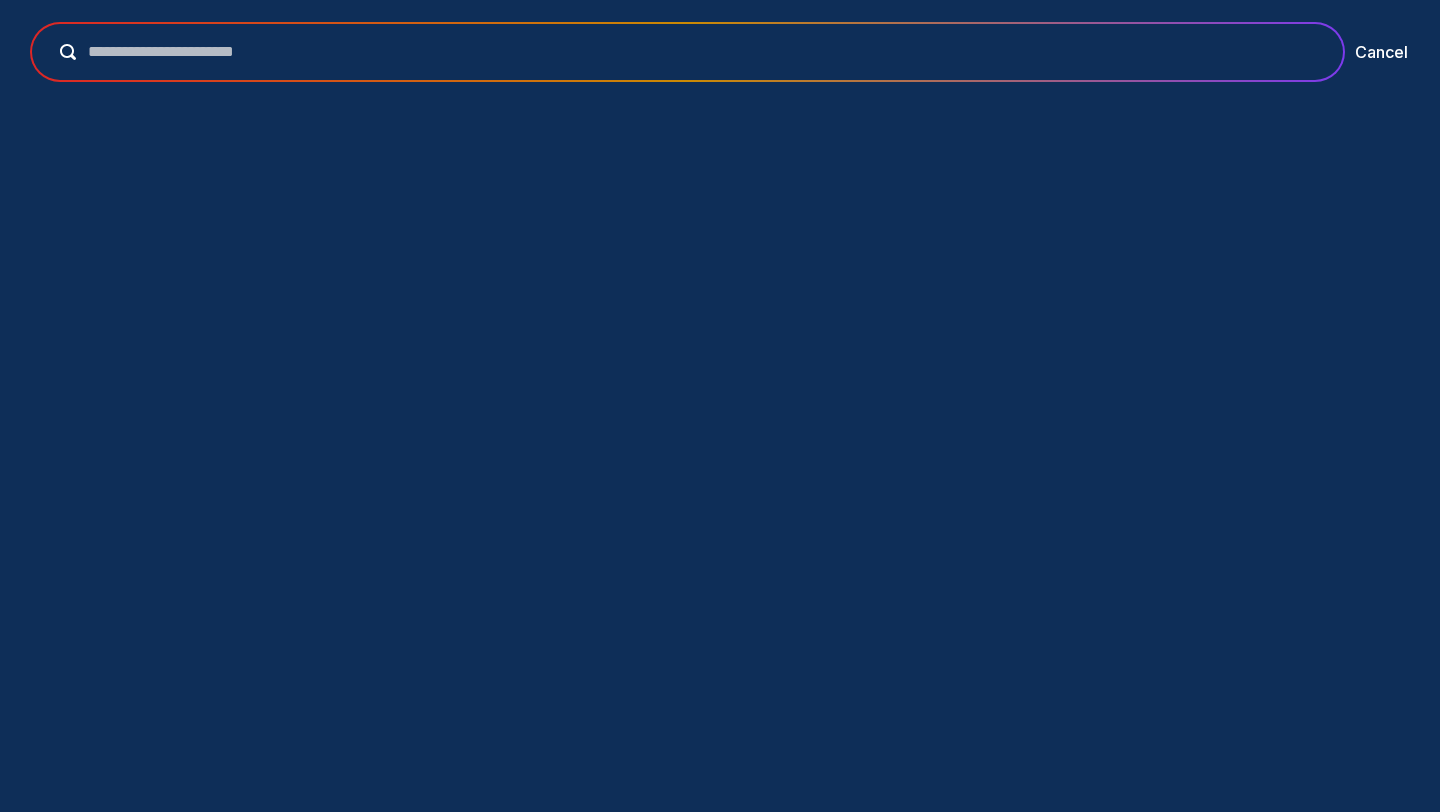 click at bounding box center (701, 52) 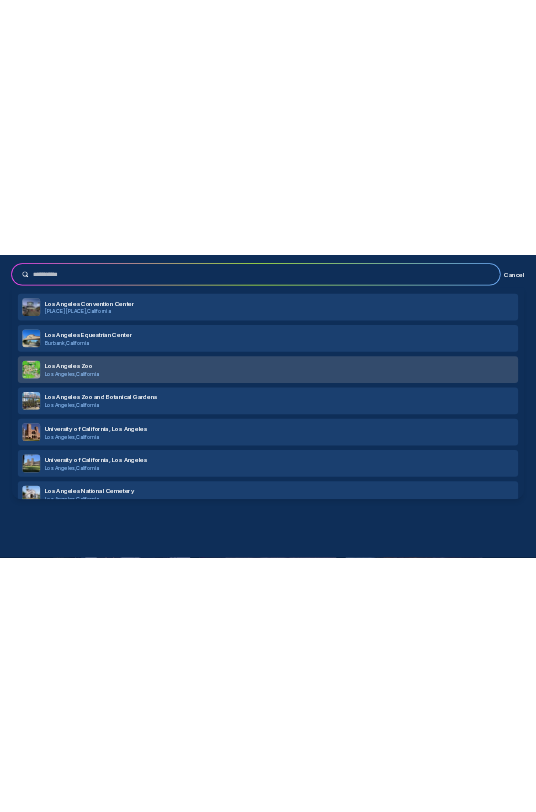 scroll, scrollTop: 795, scrollLeft: 0, axis: vertical 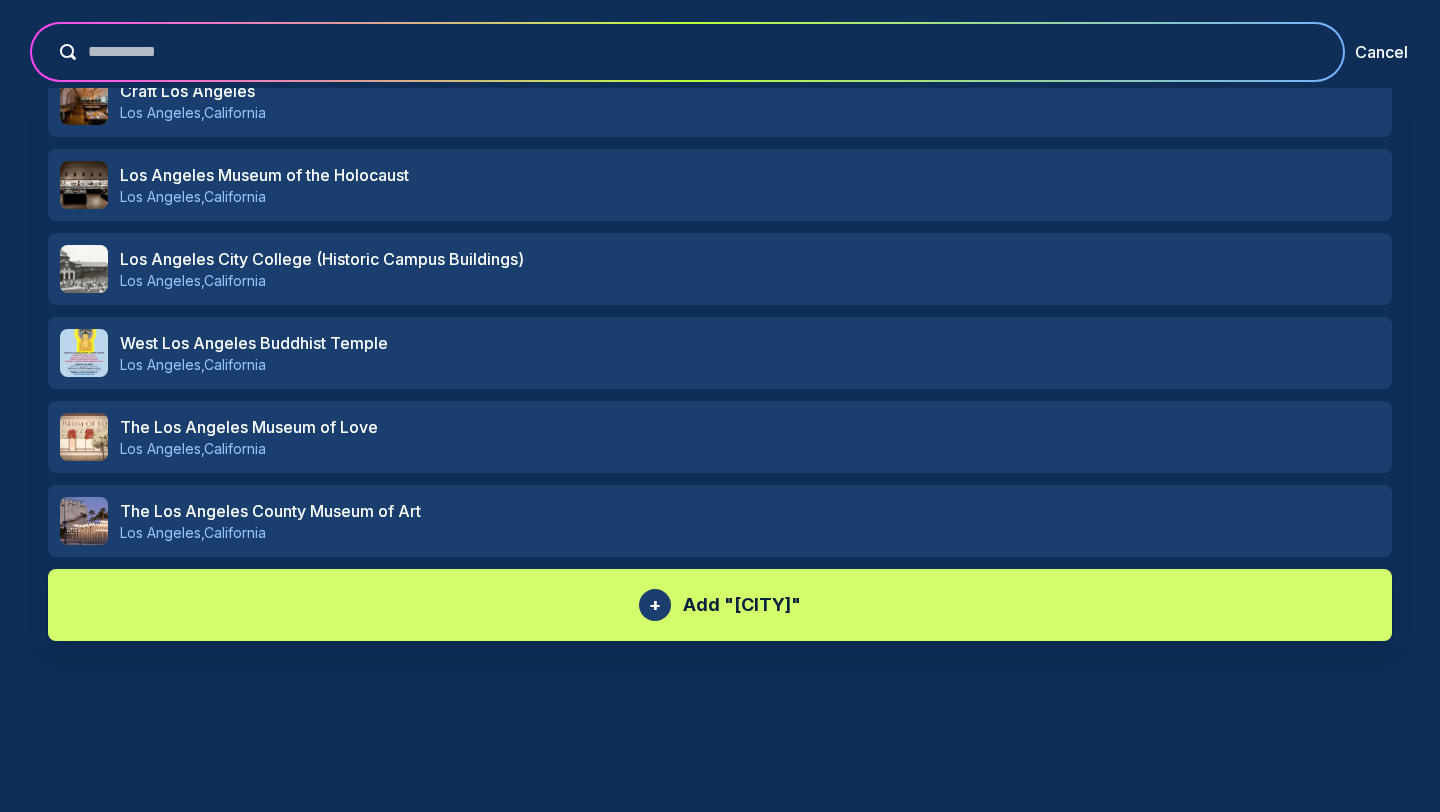 type on "**********" 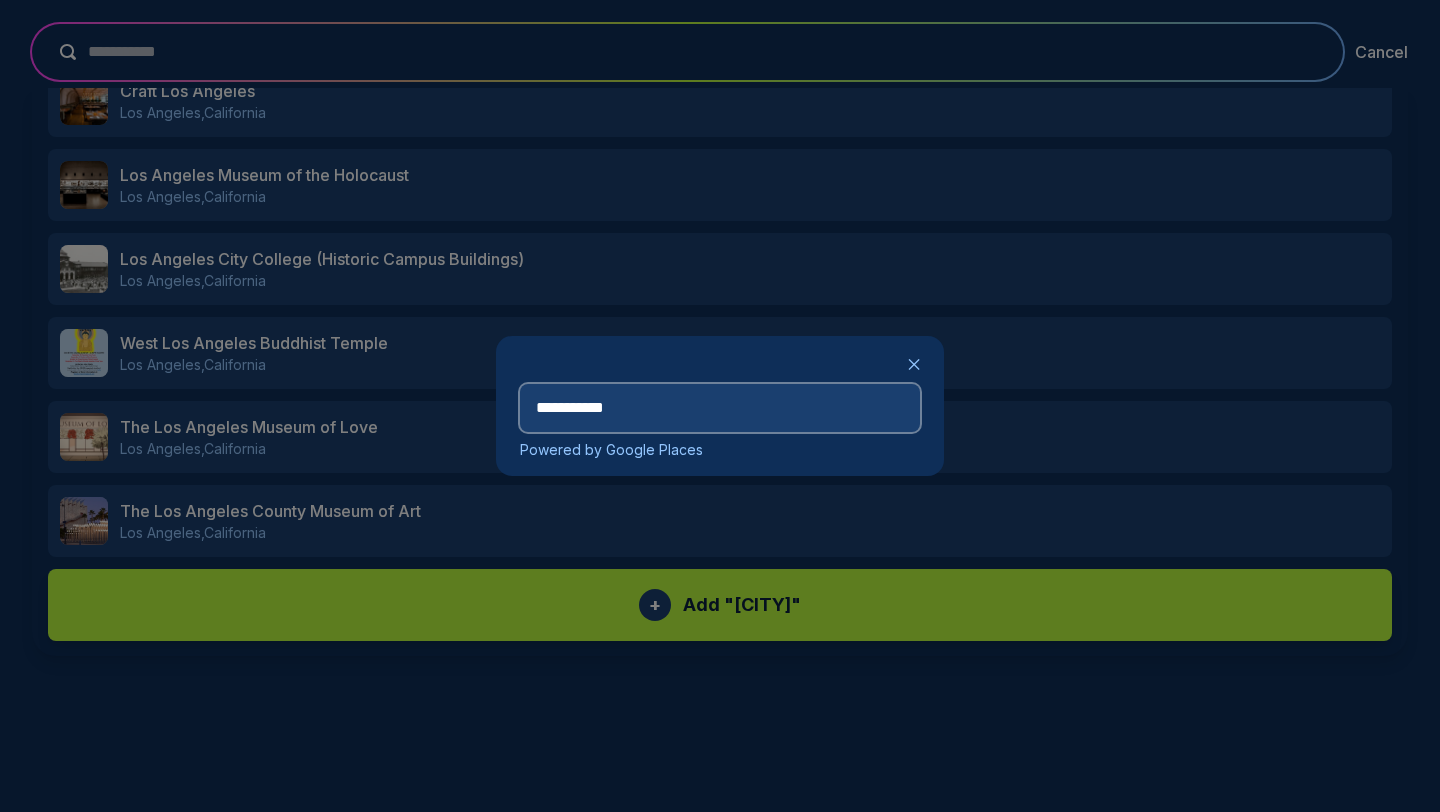 click on "**********" at bounding box center (720, 408) 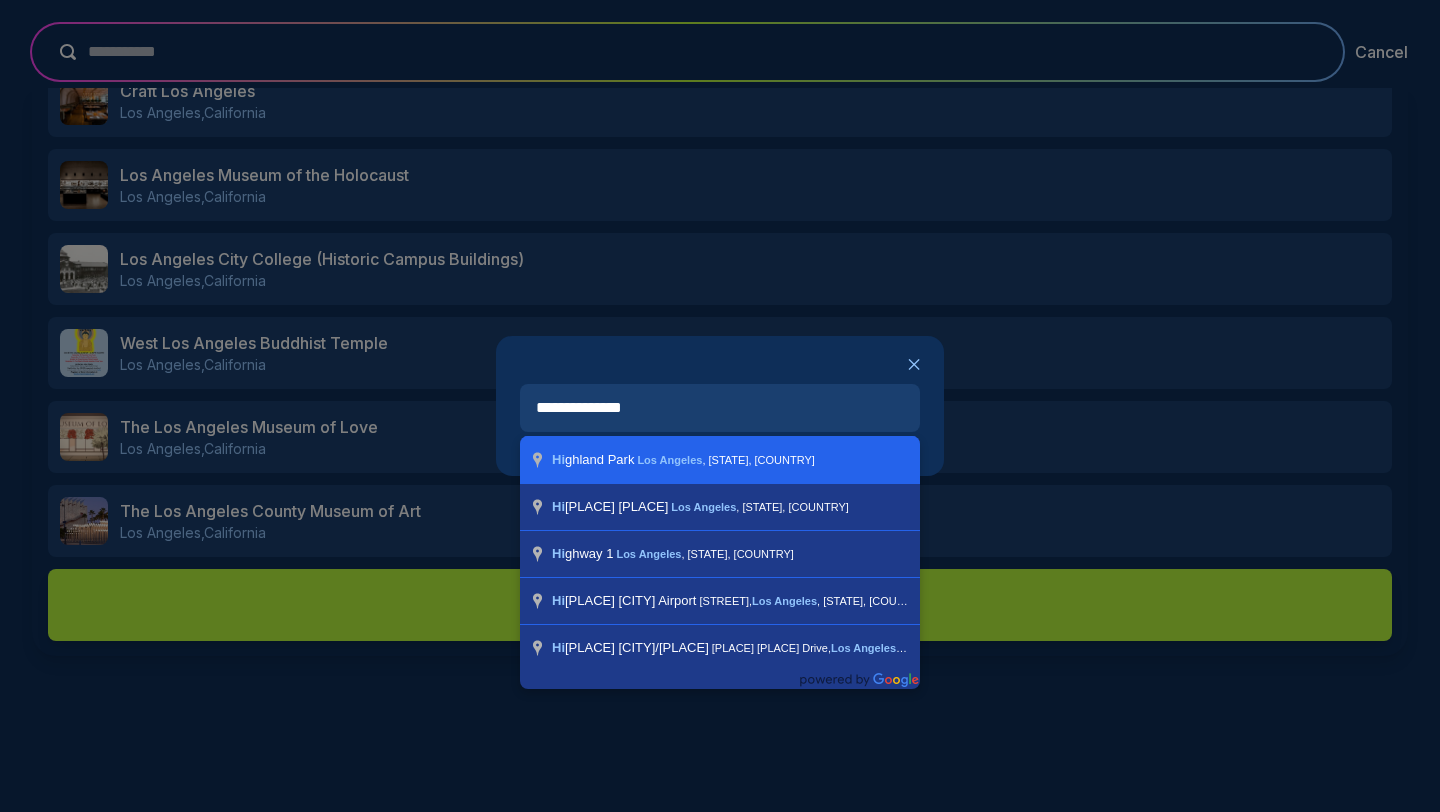type on "**********" 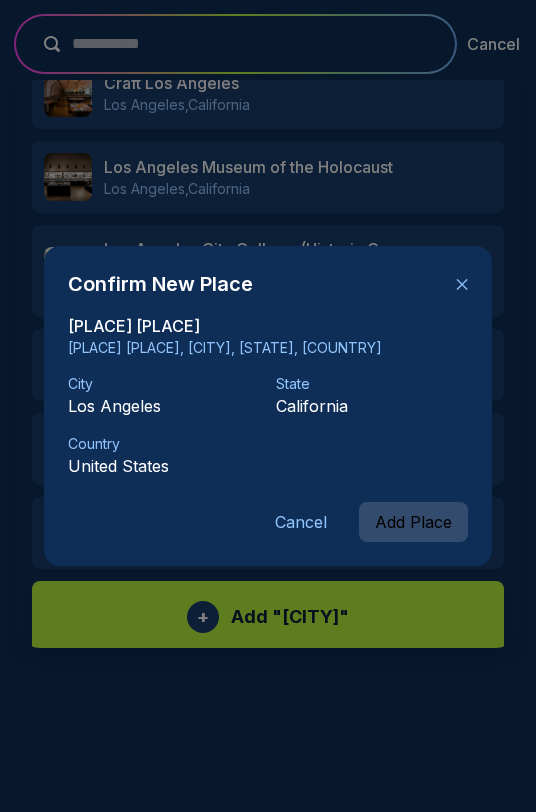click on "Add Place" at bounding box center (413, 522) 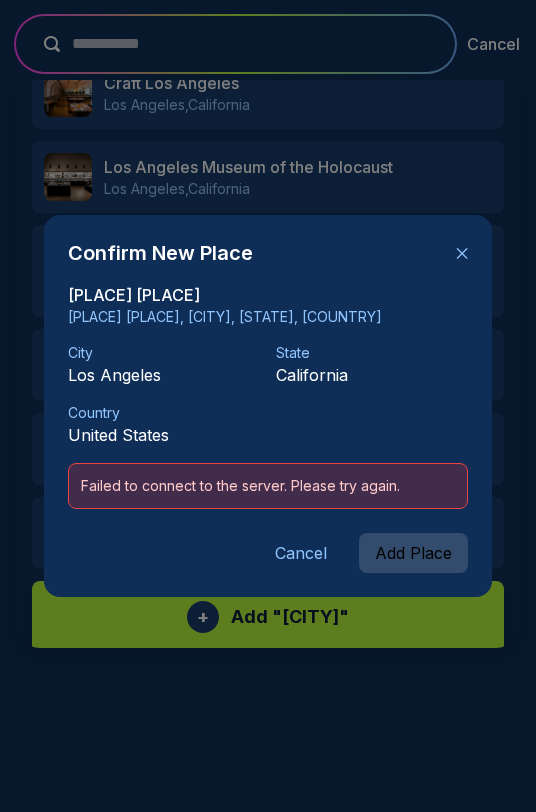 click on "Add Place" at bounding box center (413, 553) 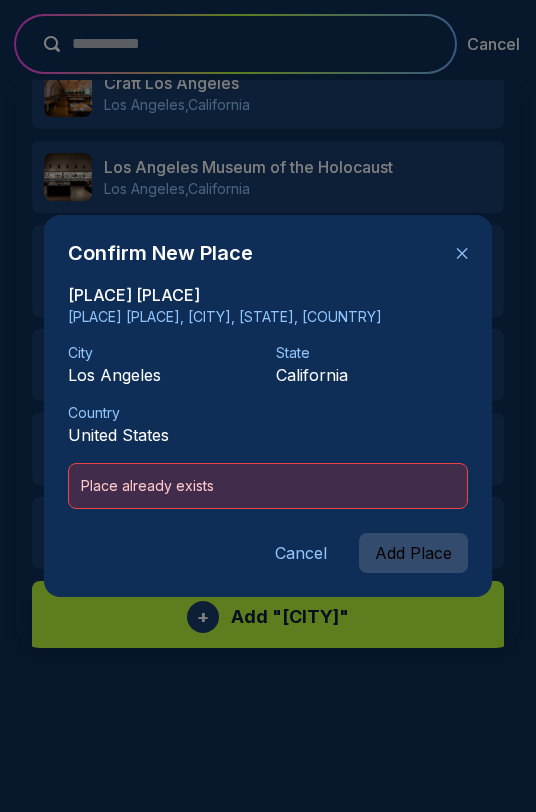 click on "Add Place" at bounding box center [413, 553] 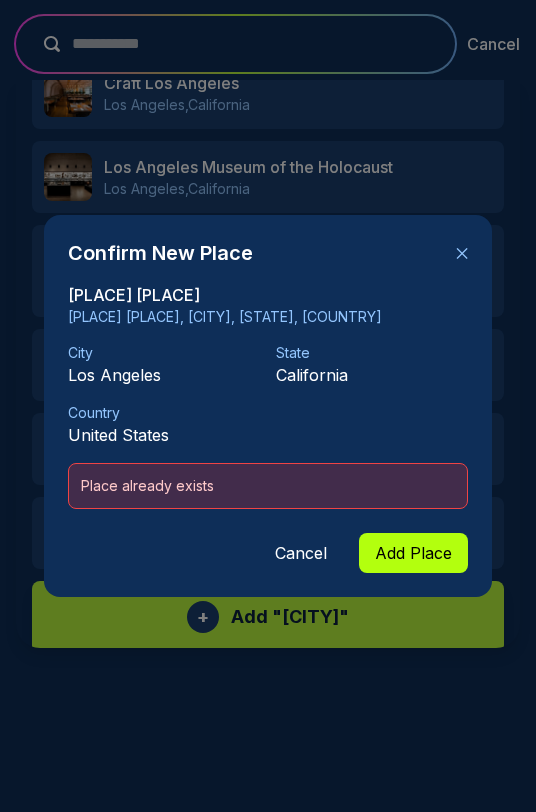 click on "Cancel" at bounding box center (301, 553) 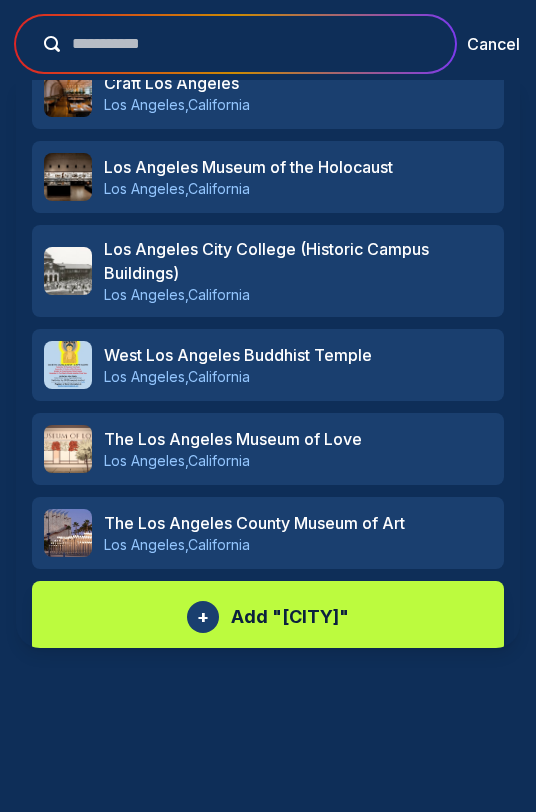 click on "**********" at bounding box center (249, 44) 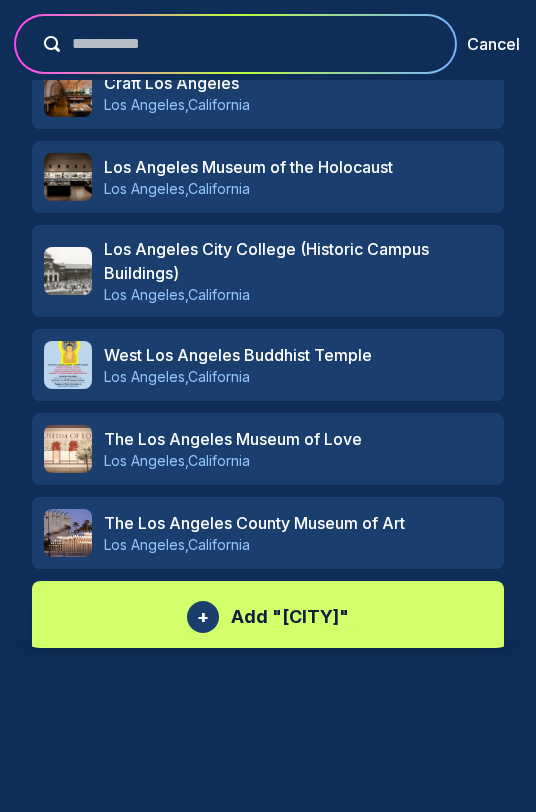 click on "+ Add " los angeles "" at bounding box center [268, 617] 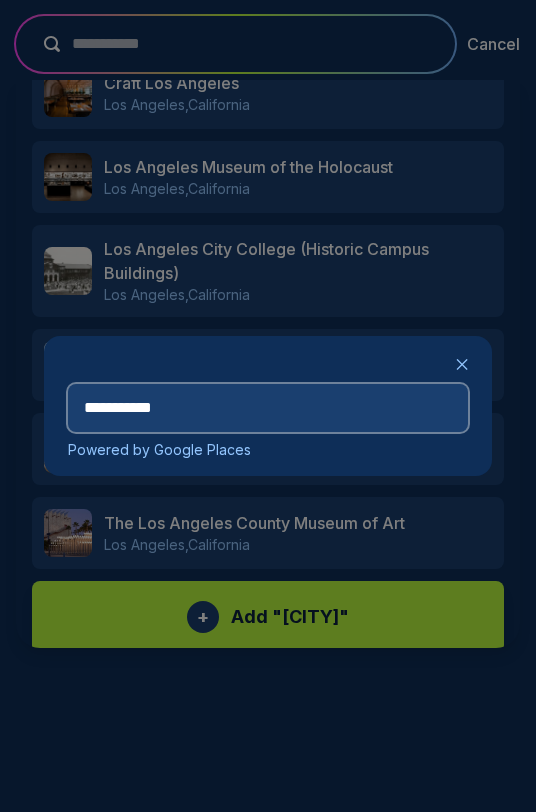 click on "**********" at bounding box center [268, 408] 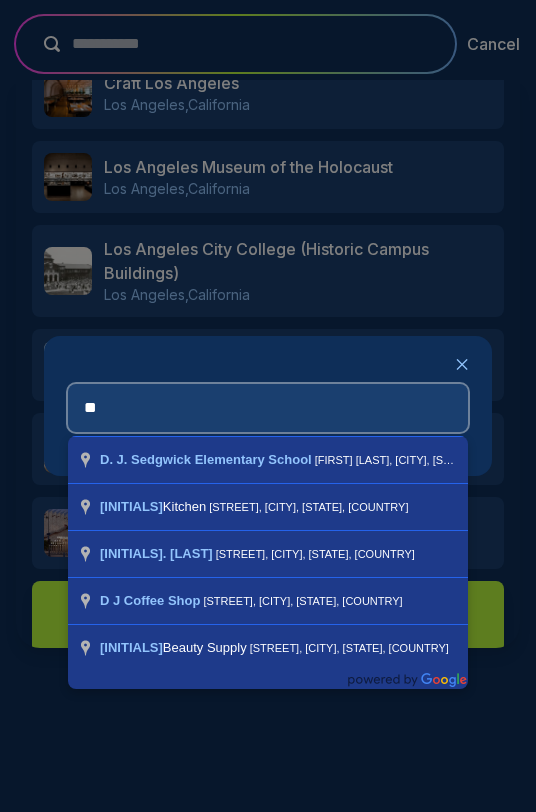 type on "*" 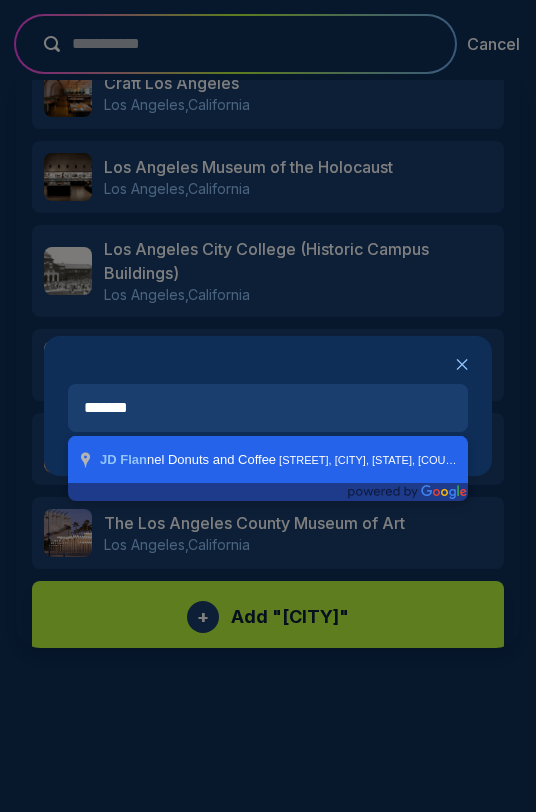 type on "**********" 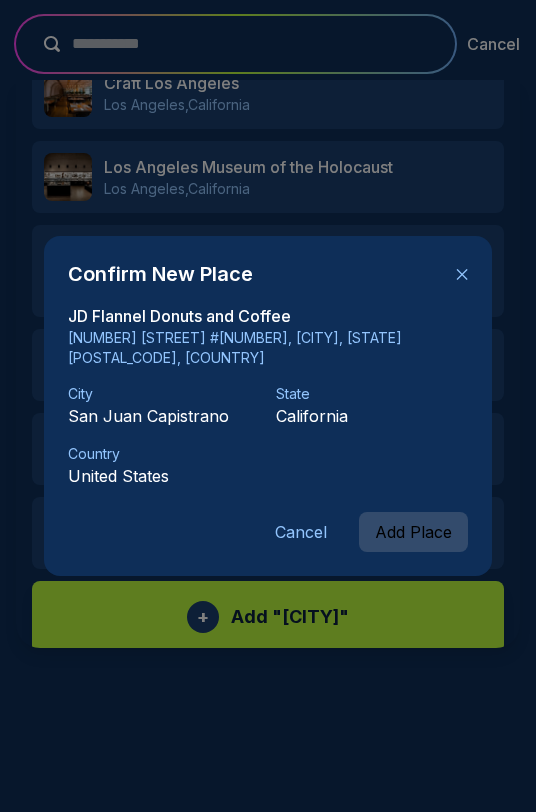 click on "Add Place" at bounding box center (413, 532) 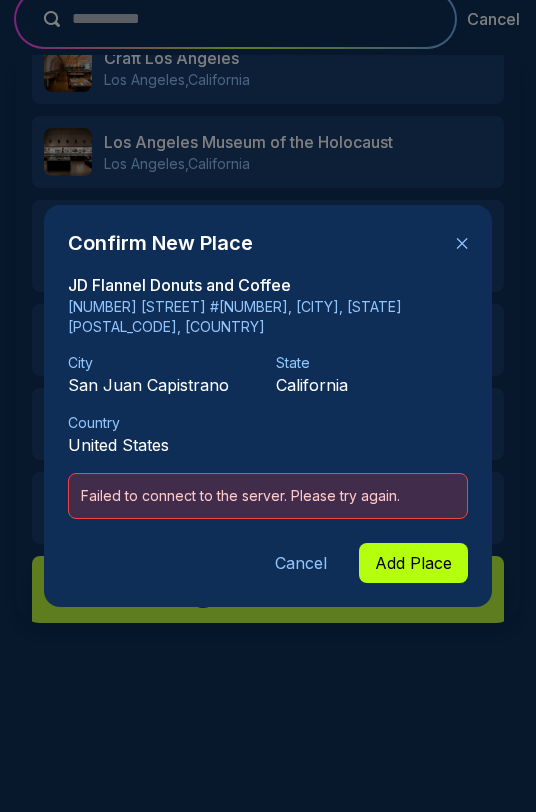 scroll, scrollTop: 0, scrollLeft: 0, axis: both 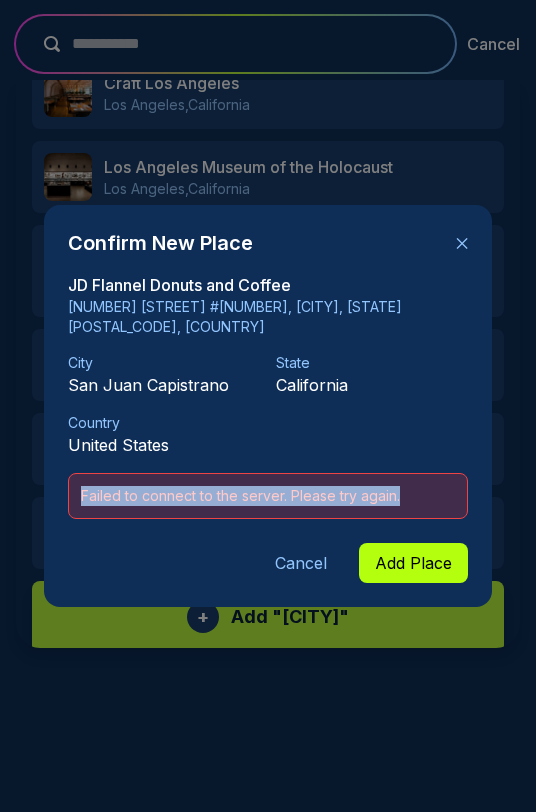 drag, startPoint x: 75, startPoint y: 493, endPoint x: 415, endPoint y: 493, distance: 340 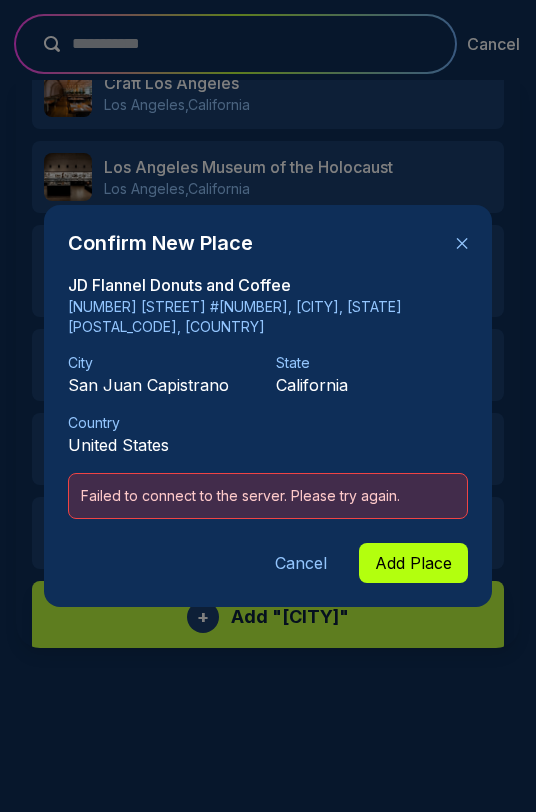 click on "City San Juan Capistrano State California Country United States" at bounding box center (268, 405) 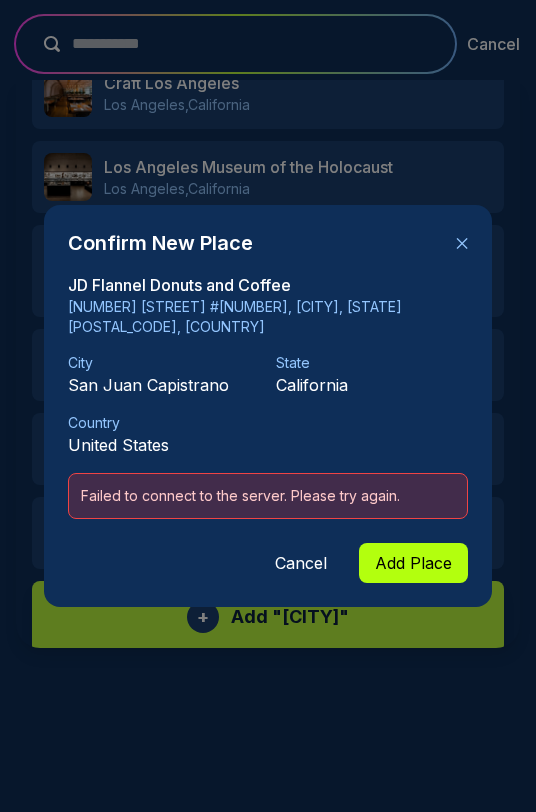 click on "Cancel" at bounding box center (301, 563) 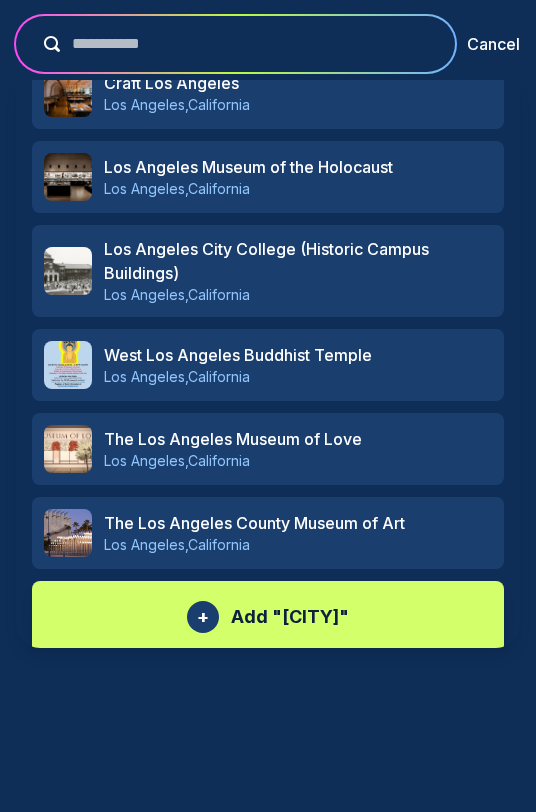 click on "Add " los angeles "" at bounding box center [290, 617] 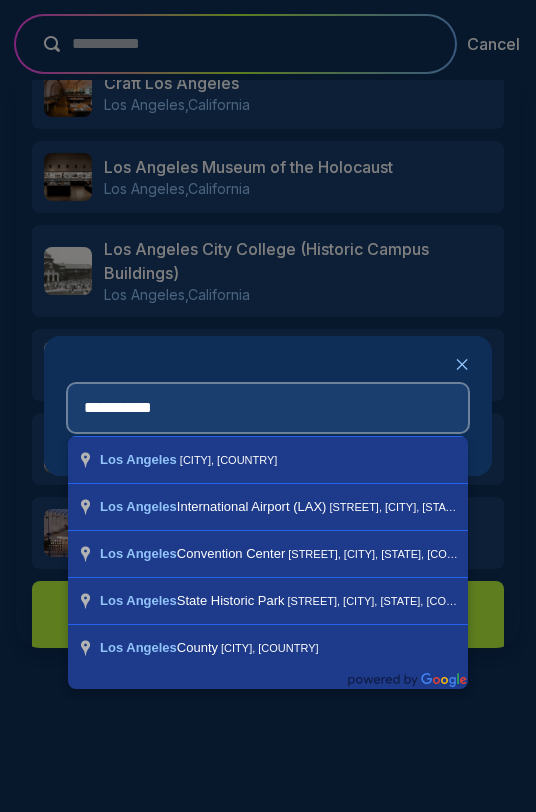 click on "**********" at bounding box center (268, 408) 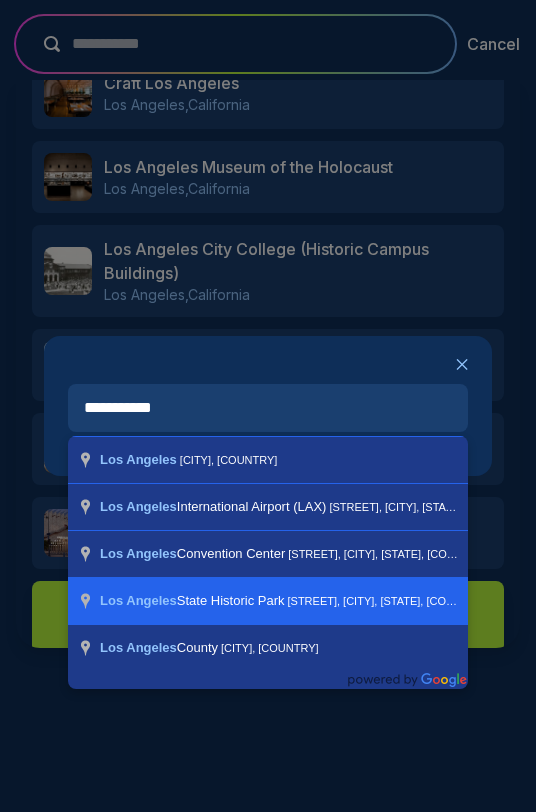type on "**********" 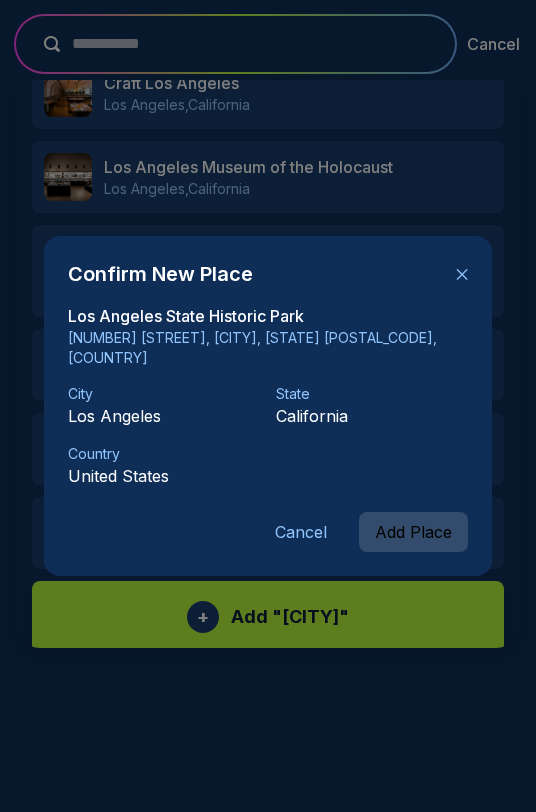 click on "Add Place" at bounding box center [413, 532] 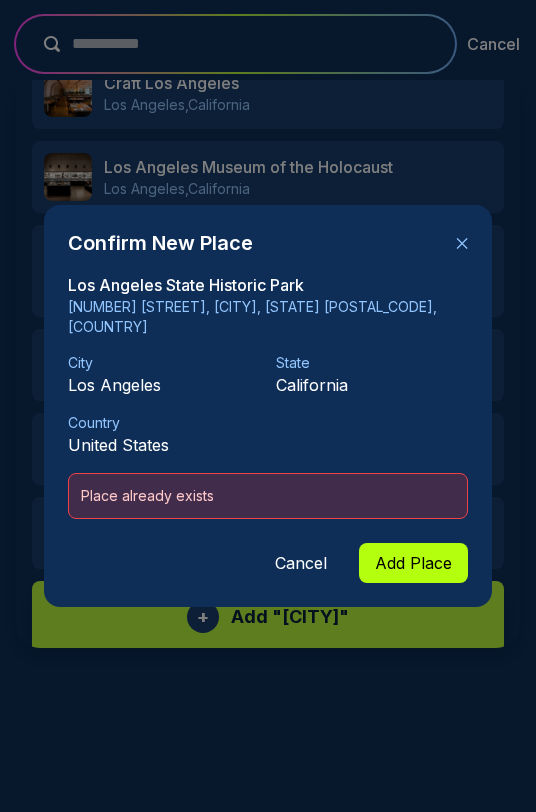 click on "Cancel" at bounding box center (301, 563) 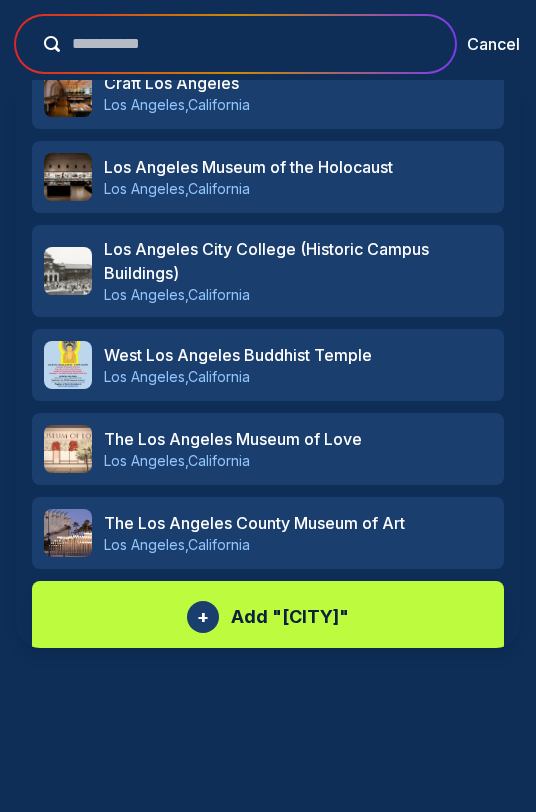 click on "**********" at bounding box center [249, 44] 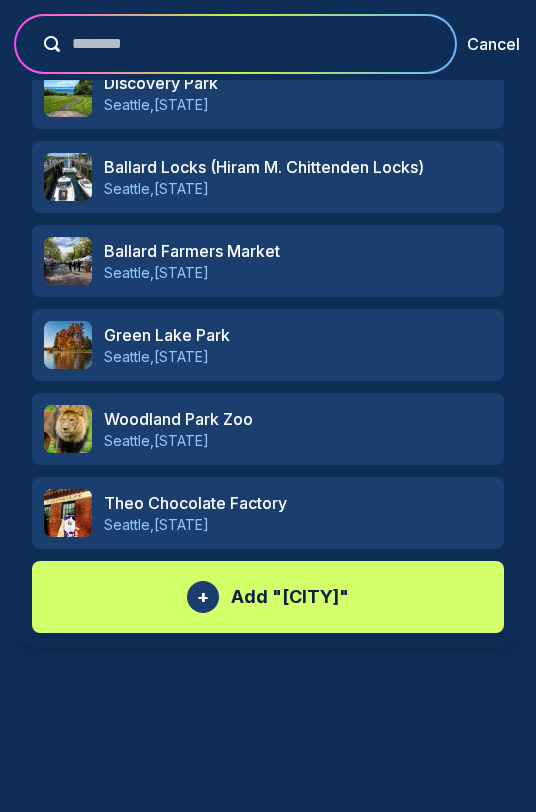 type on "********" 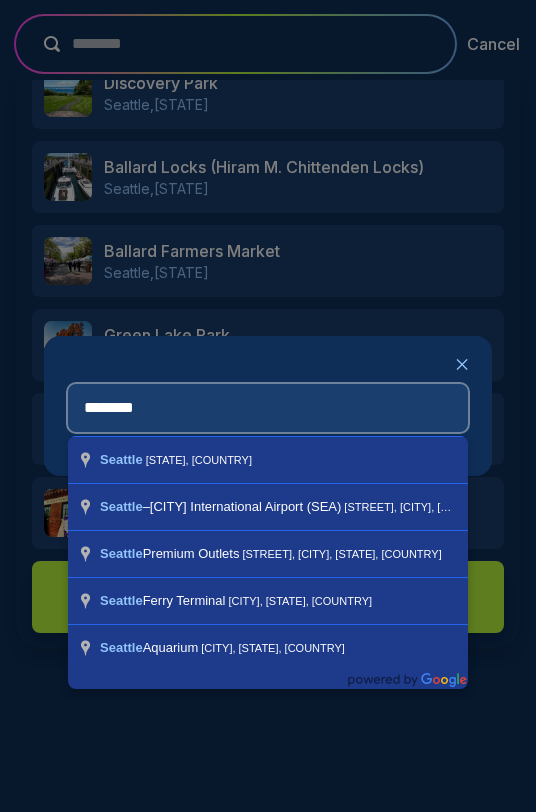 click on "********" at bounding box center [268, 408] 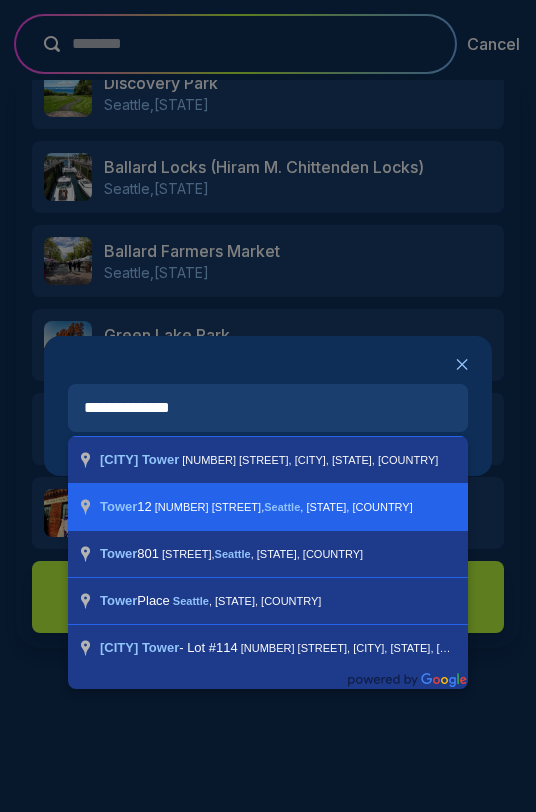 type on "**********" 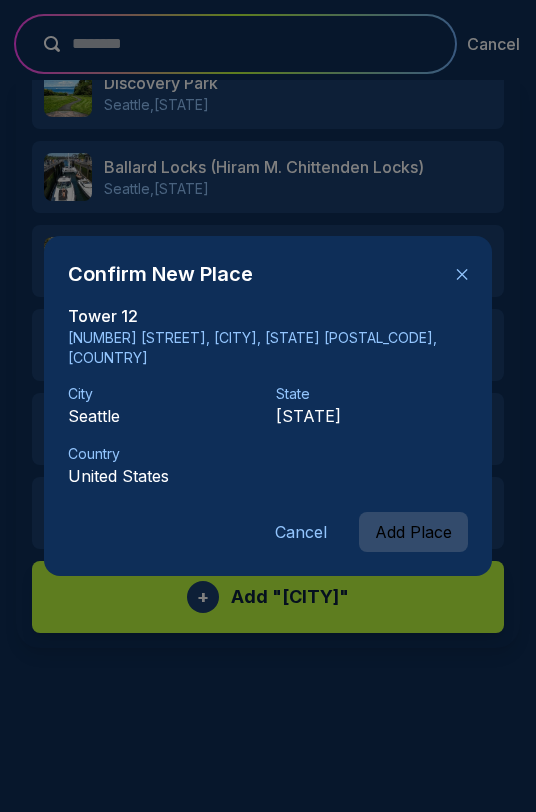 click on "Add Place" at bounding box center (413, 532) 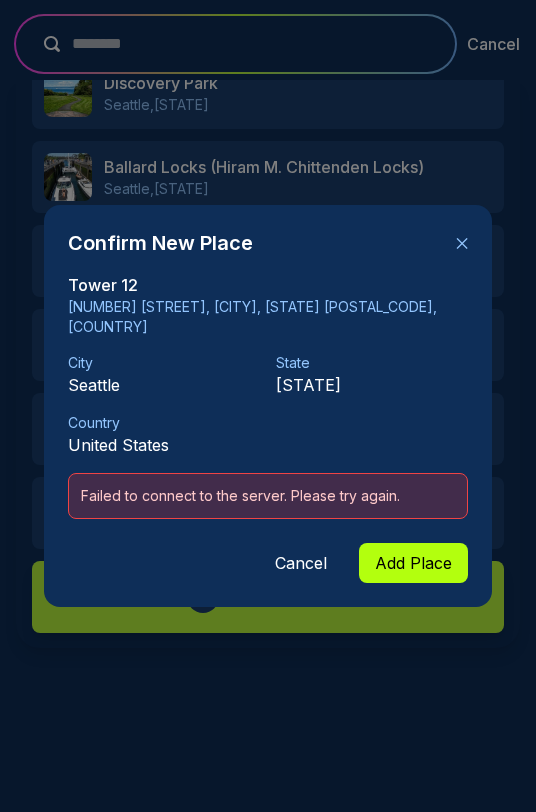 click on "Cancel" at bounding box center (301, 563) 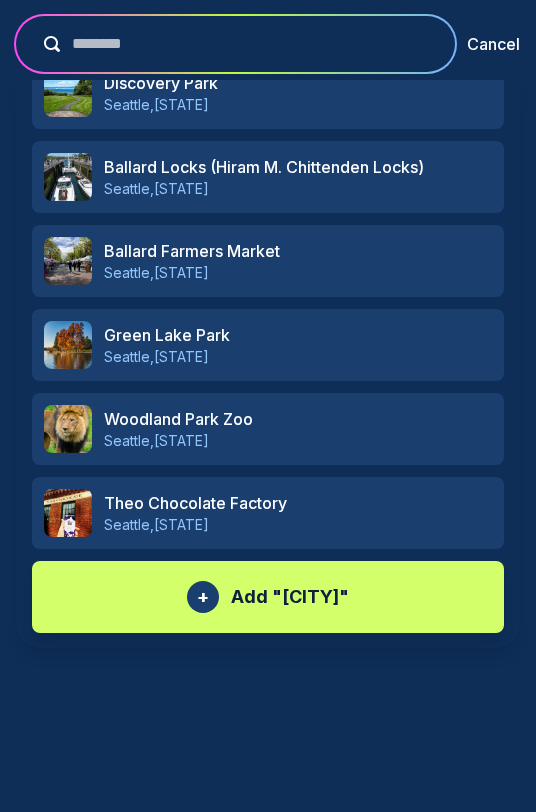 click on "Add " seatltle "" at bounding box center (290, 597) 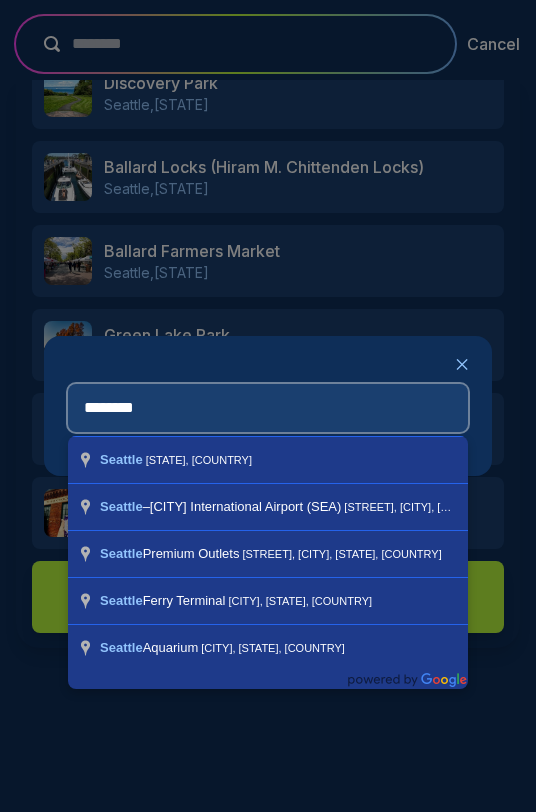 click on "********" at bounding box center (268, 408) 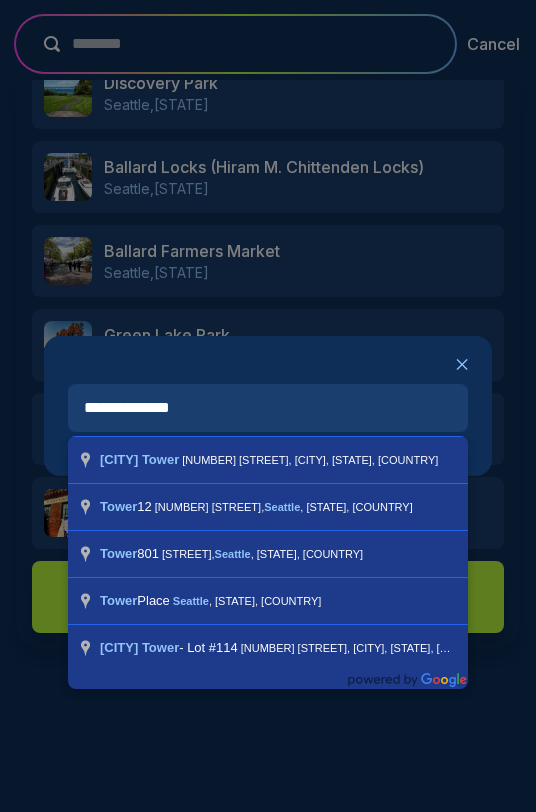 type on "**********" 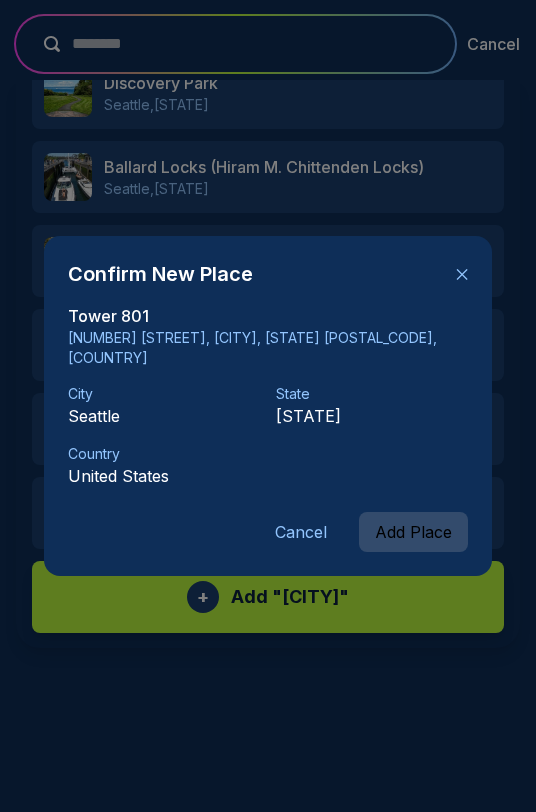 click on "Add Place" at bounding box center [413, 532] 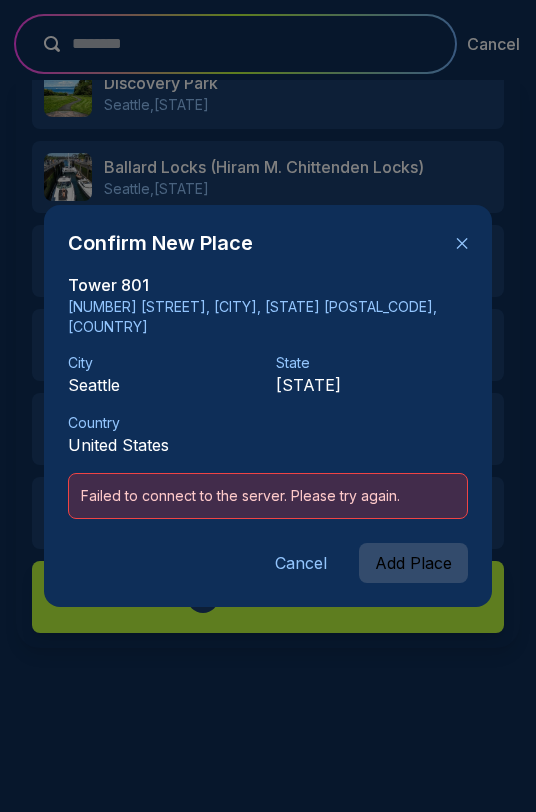 click on "Add Place" at bounding box center (413, 563) 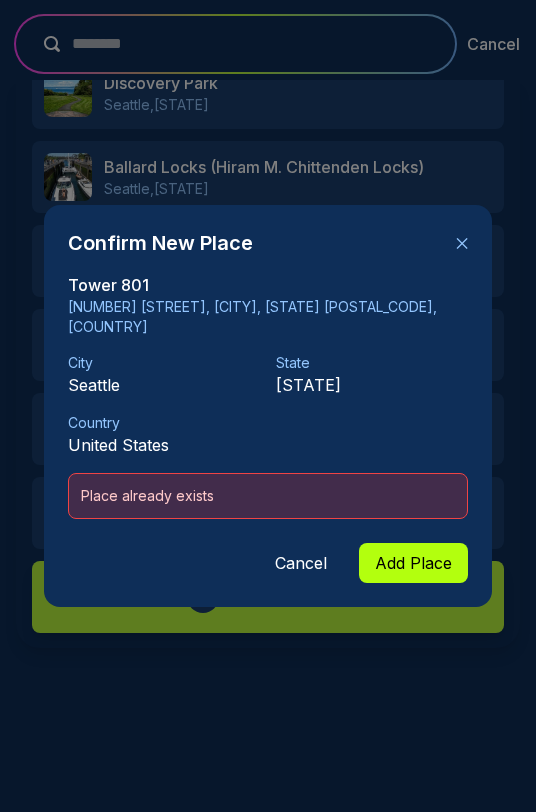 click on "Cancel" at bounding box center (301, 563) 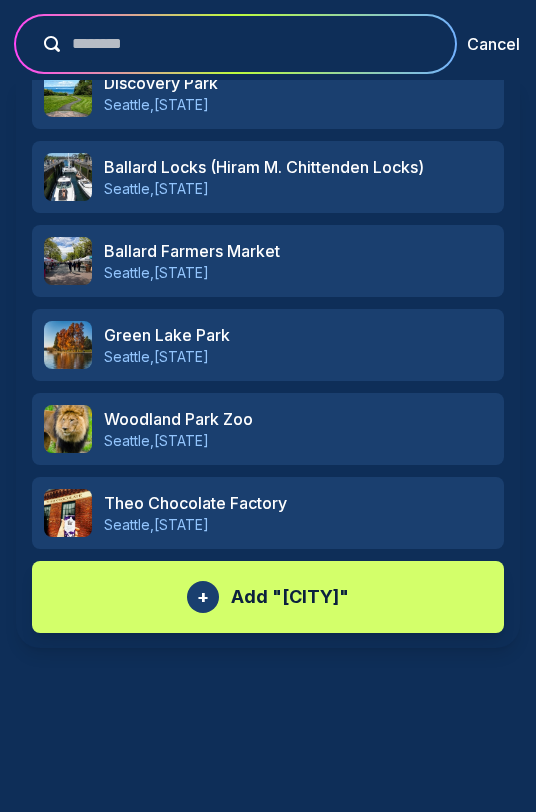 click on "+ Add " seatltle "" at bounding box center (268, 597) 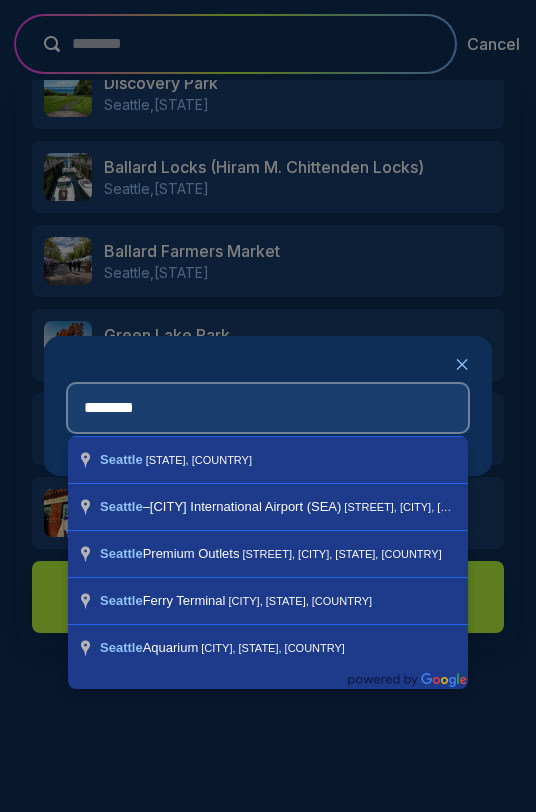 click on "********" at bounding box center [268, 408] 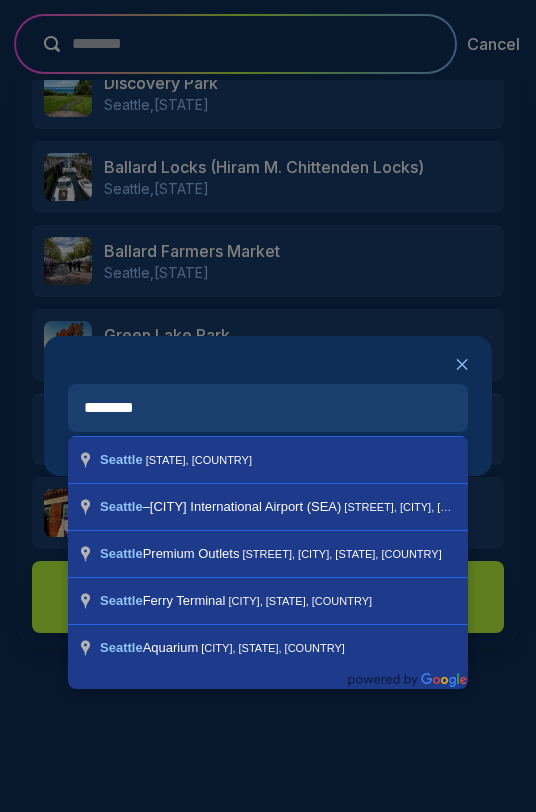 type on "**********" 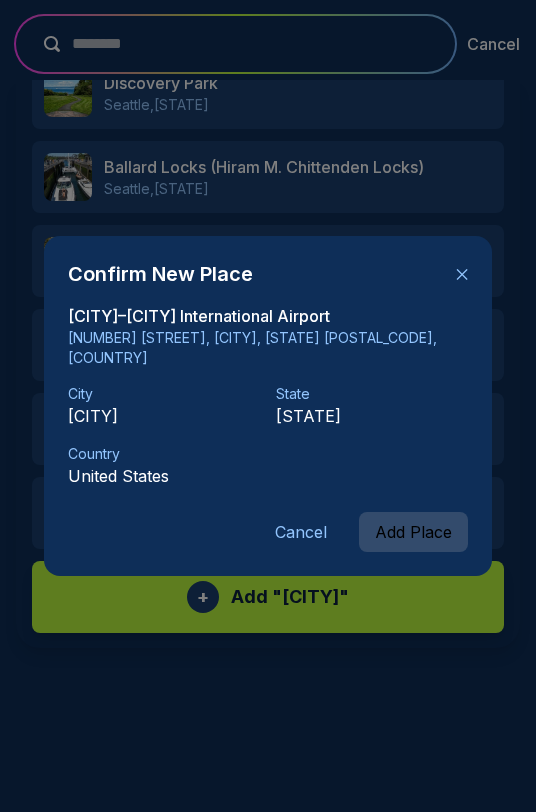 click on "Add Place" at bounding box center [413, 532] 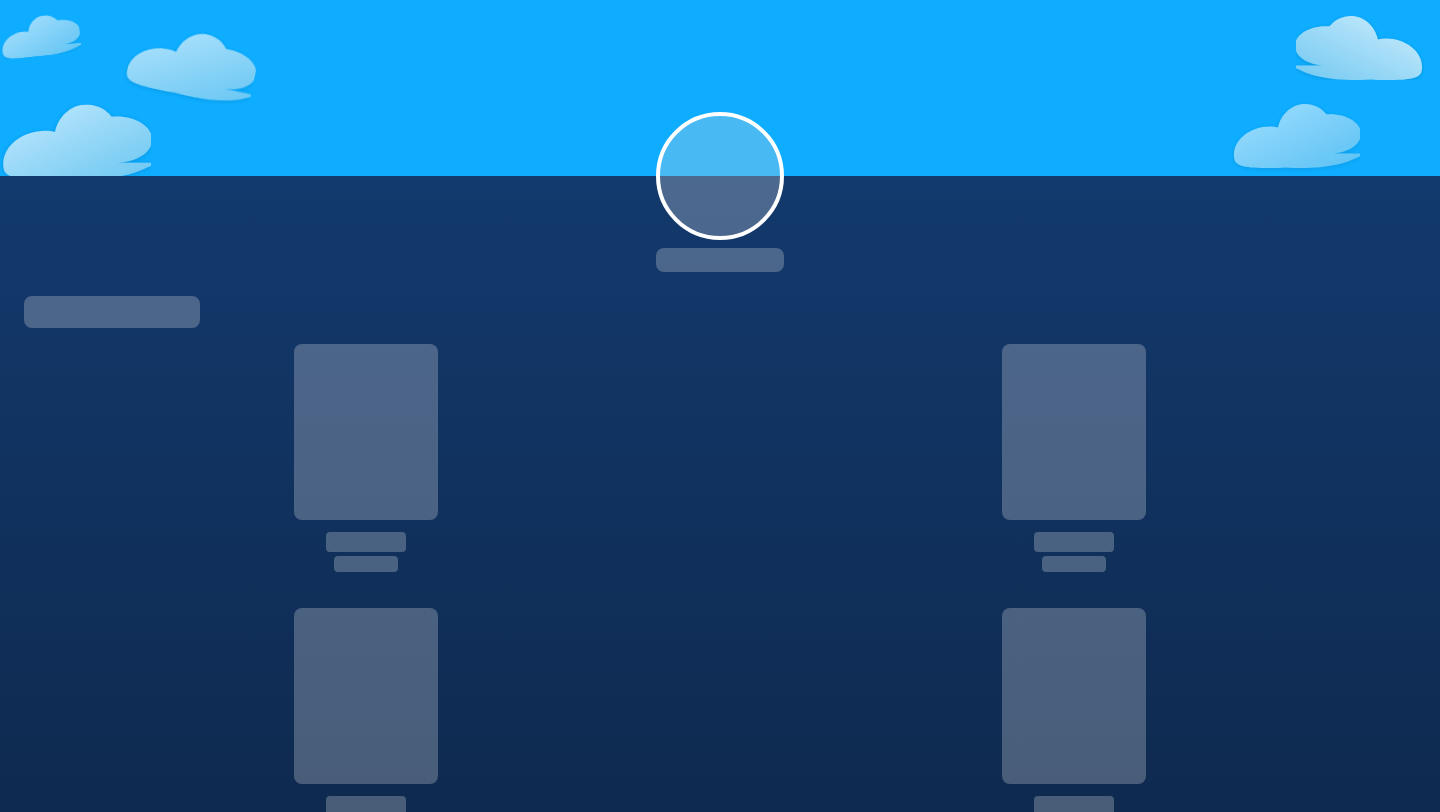 scroll, scrollTop: 0, scrollLeft: 0, axis: both 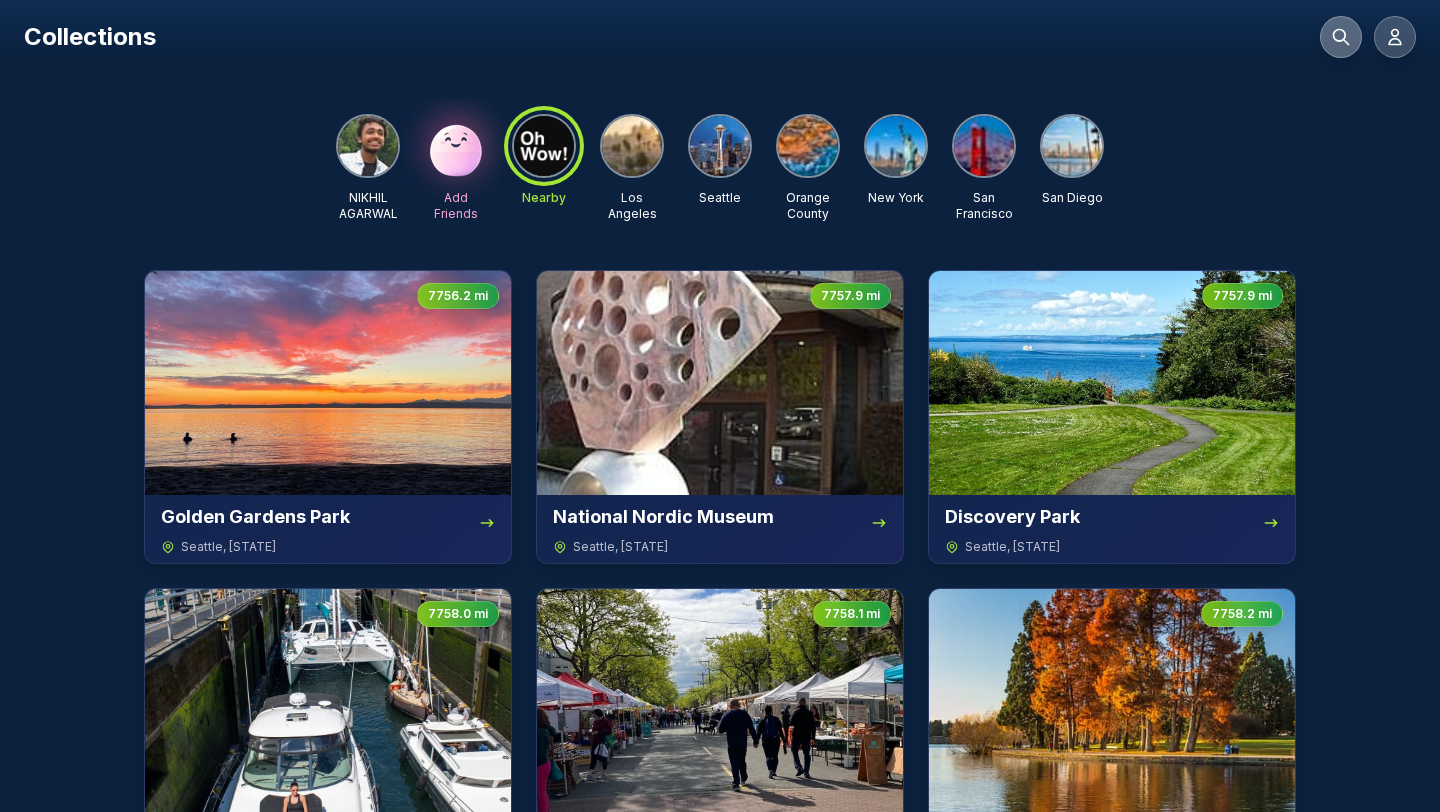 click at bounding box center (1341, 37) 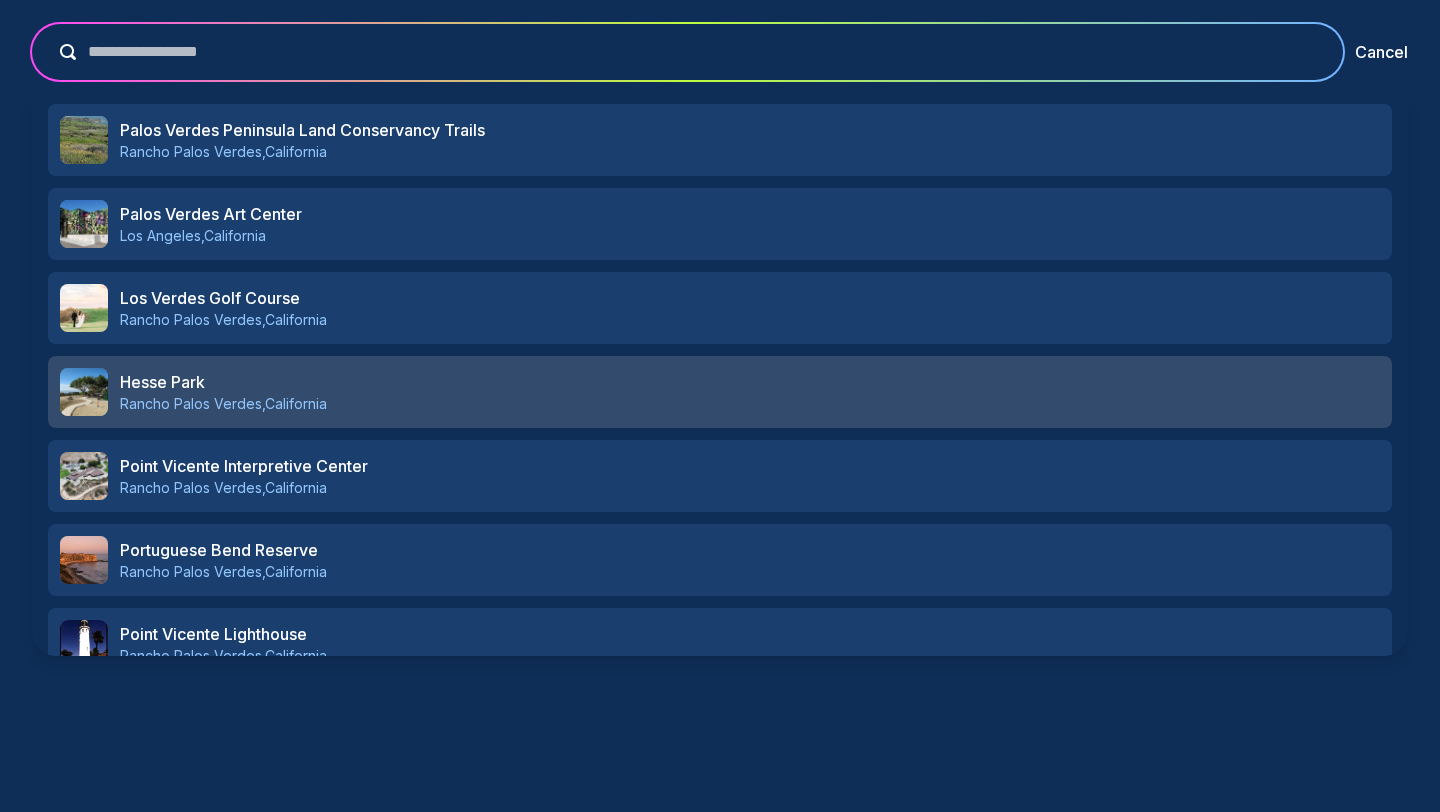 type on "**********" 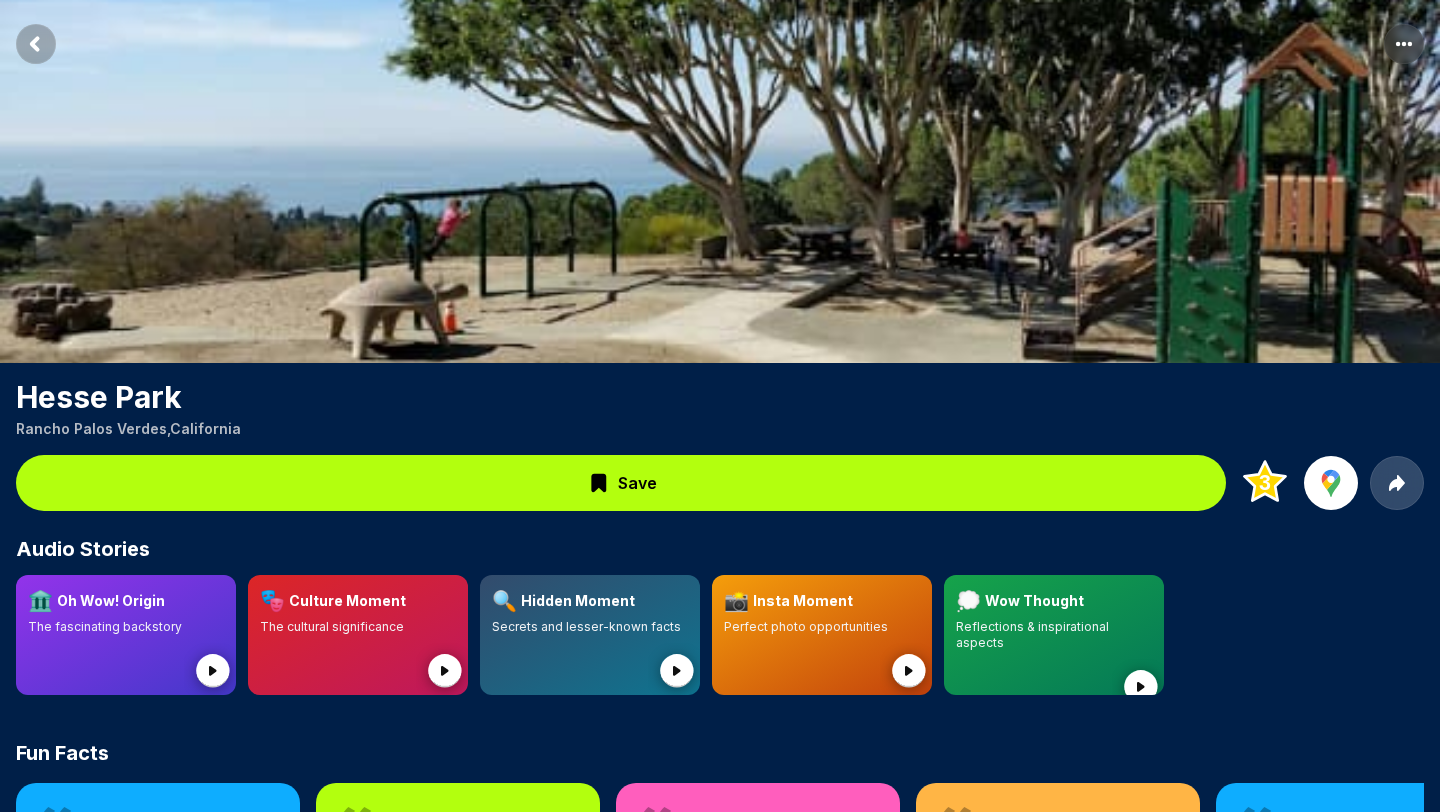 click on "Rancho Palos Verdes ,  California" at bounding box center (720, 429) 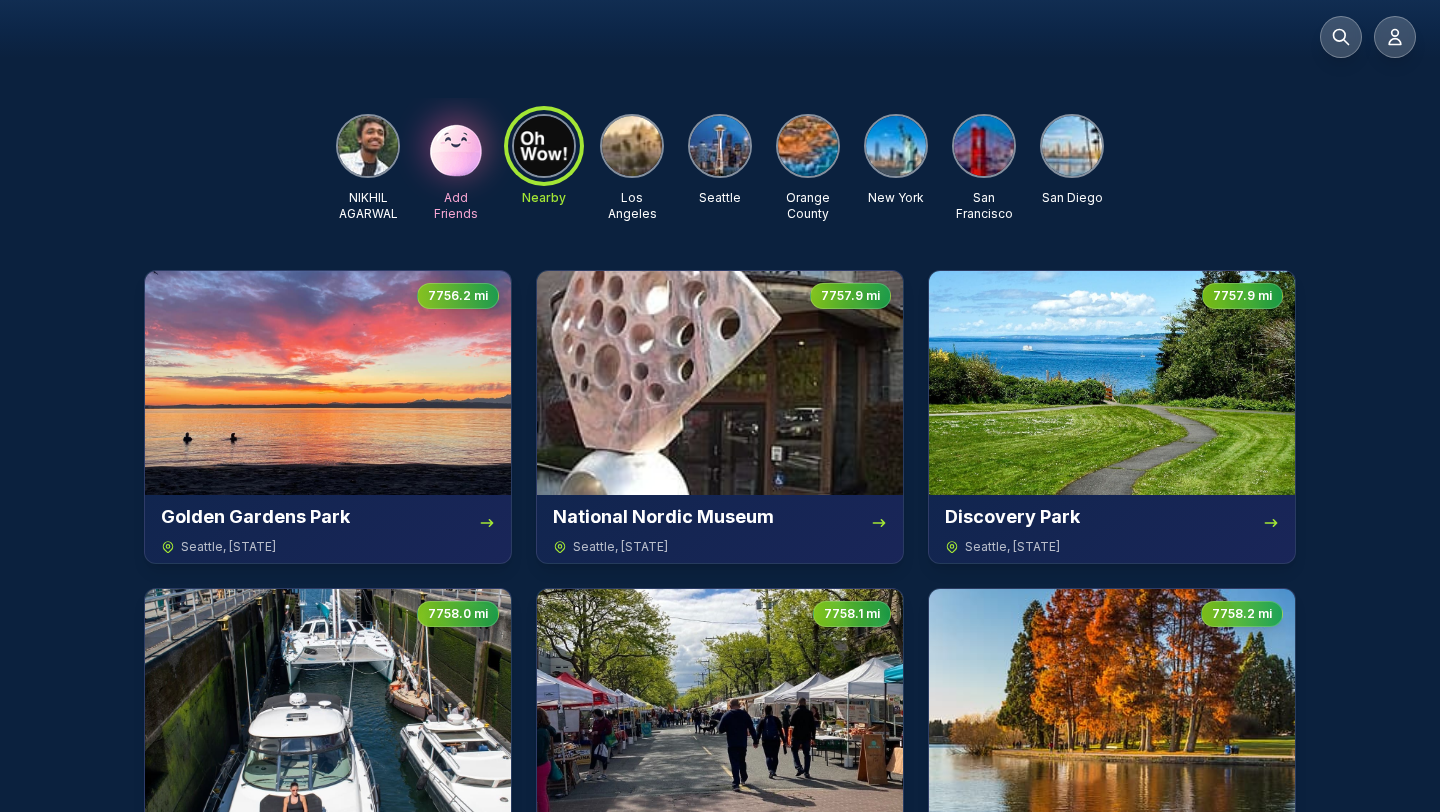 click at bounding box center (632, 146) 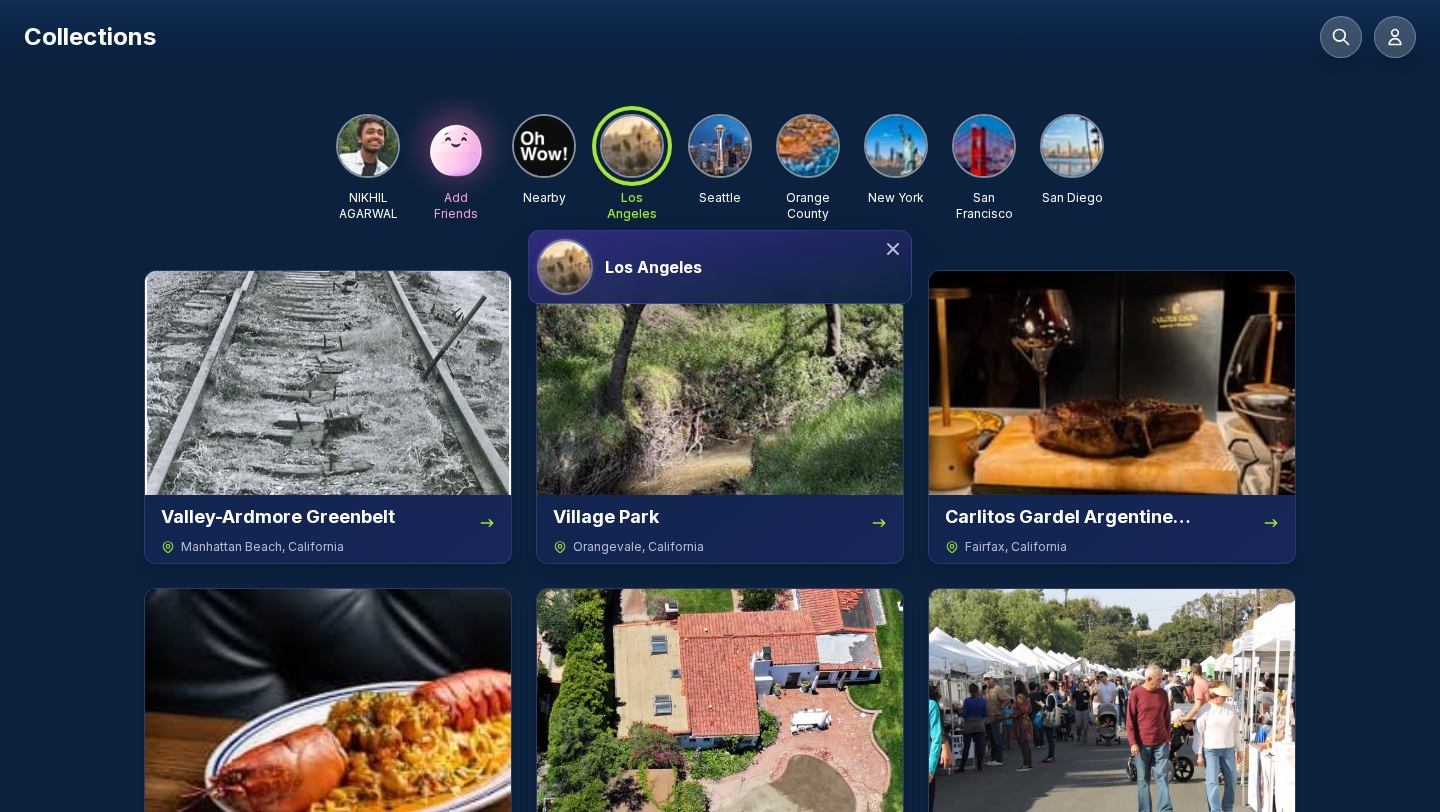 click on "Los Angeles" at bounding box center [720, 267] 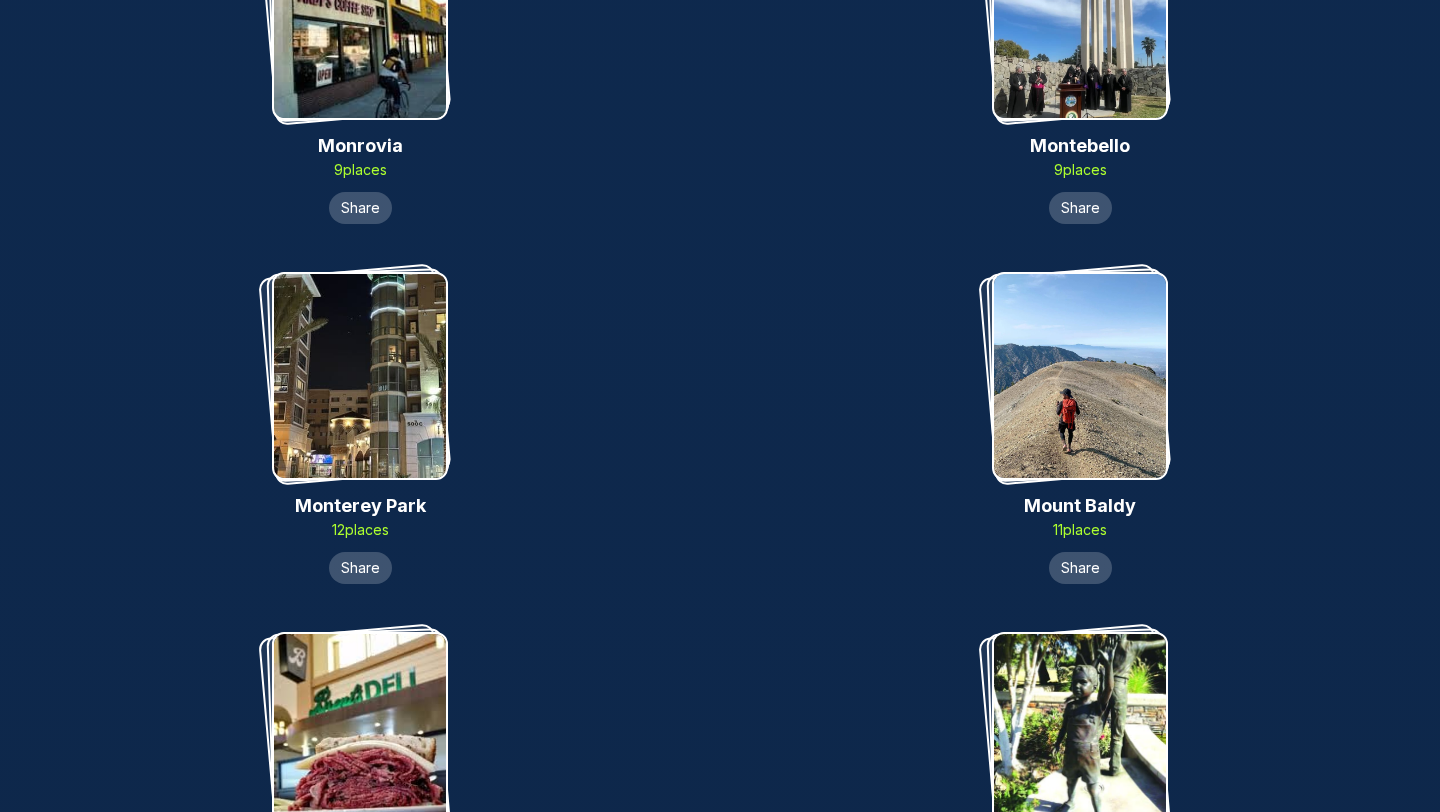 scroll, scrollTop: 15862, scrollLeft: 0, axis: vertical 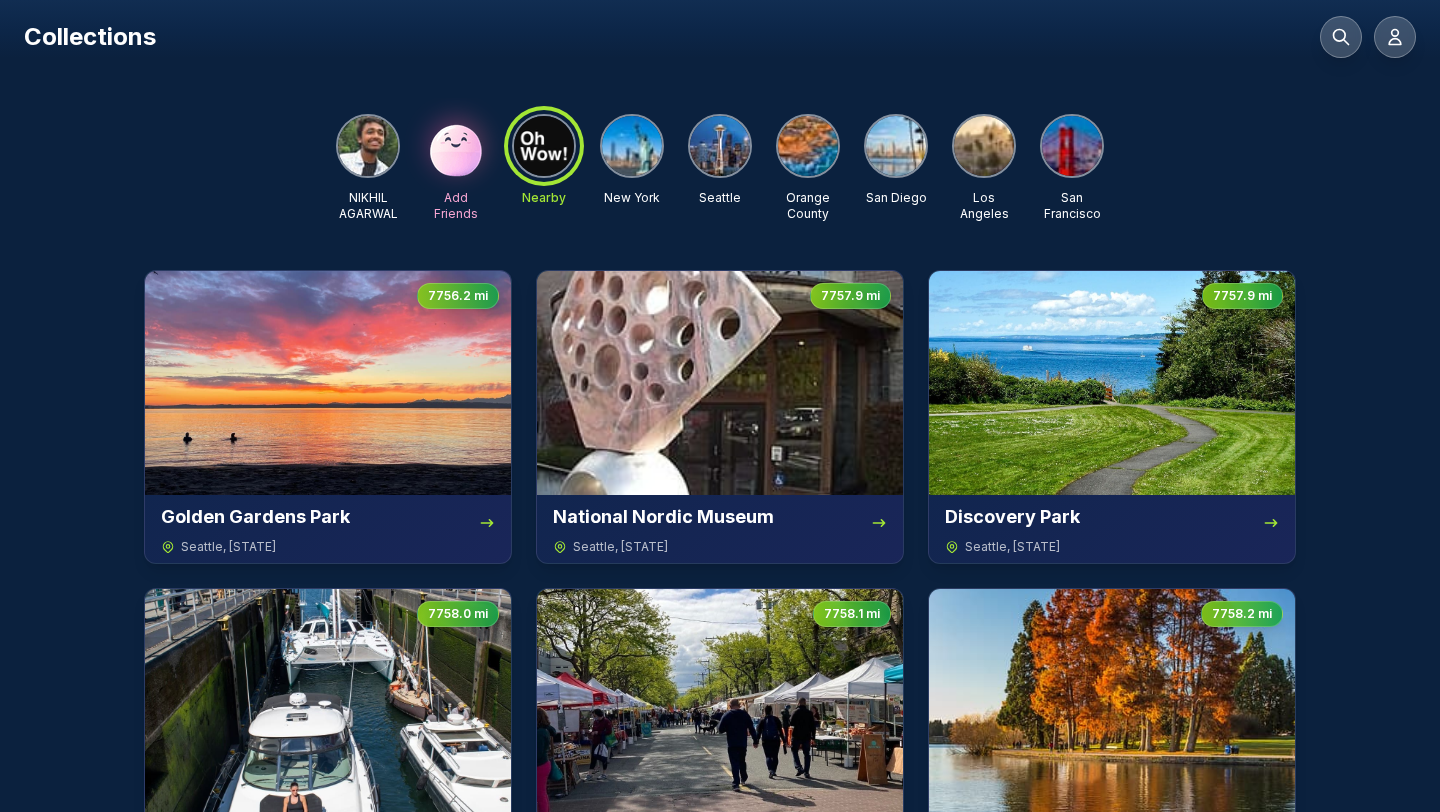 click on "NIKHIL AGARWAL Add Friends Nearby New York Seattle Orange County San Diego Los Angeles San Francisco" at bounding box center [720, 168] 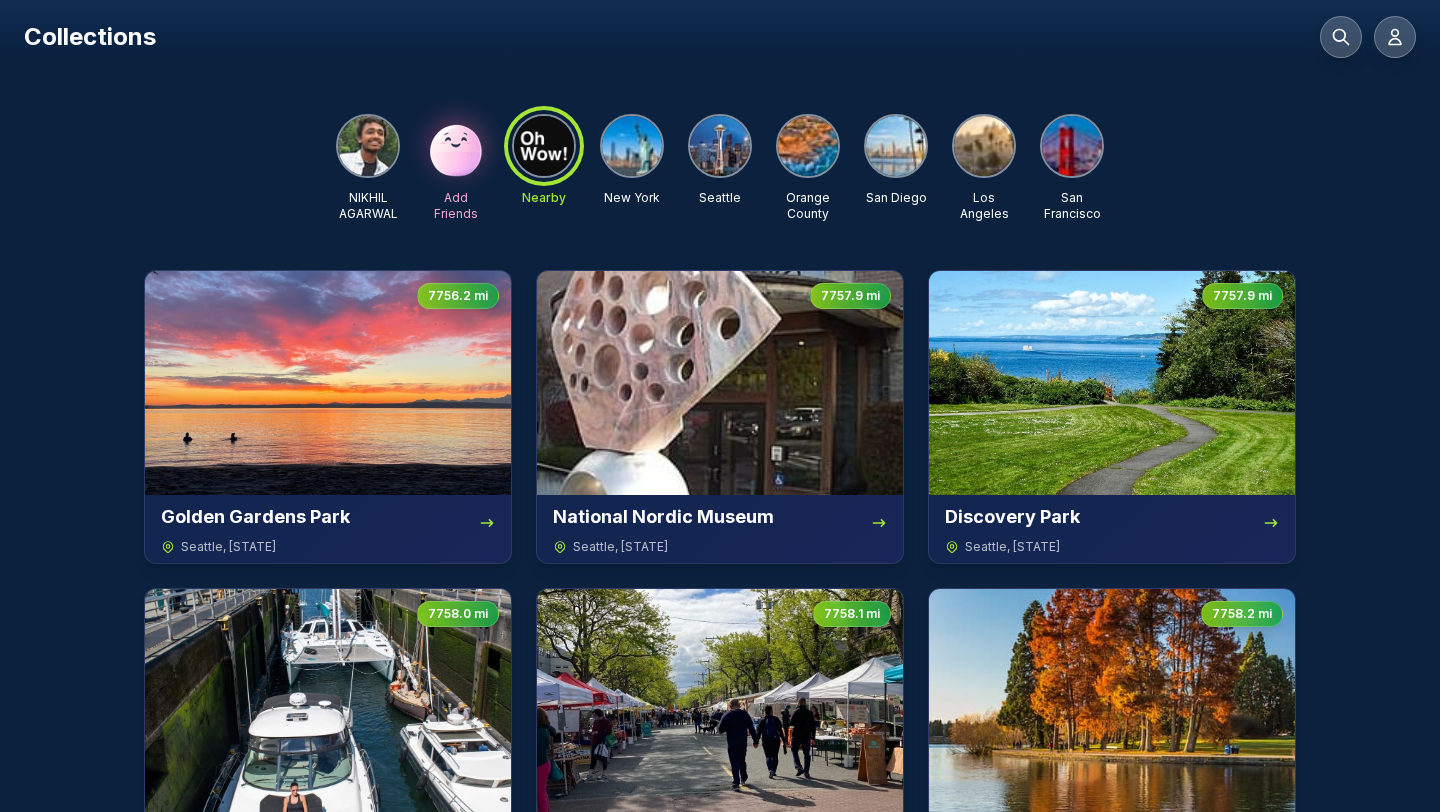 click at bounding box center (984, 146) 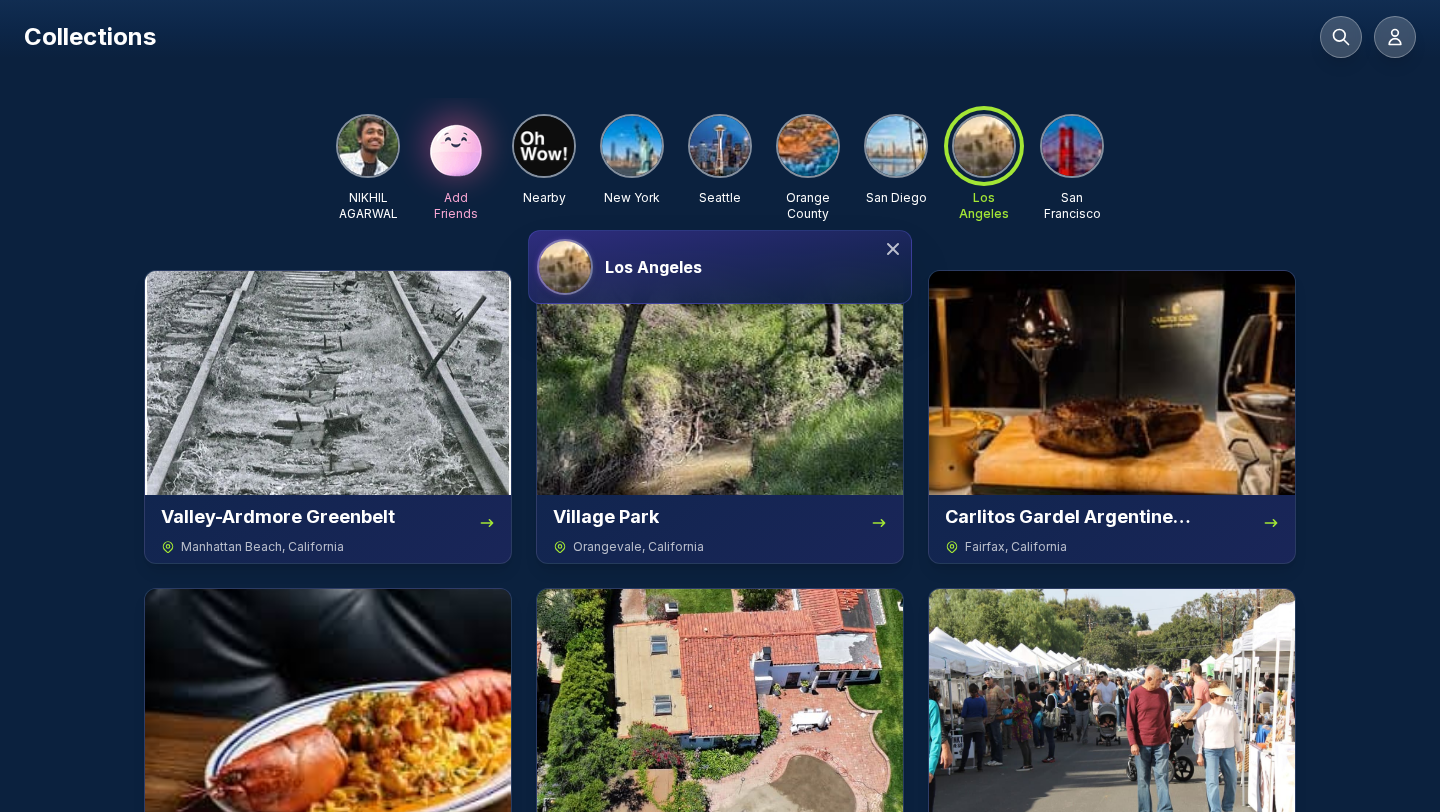 click on "Los Angeles" at bounding box center [754, 267] 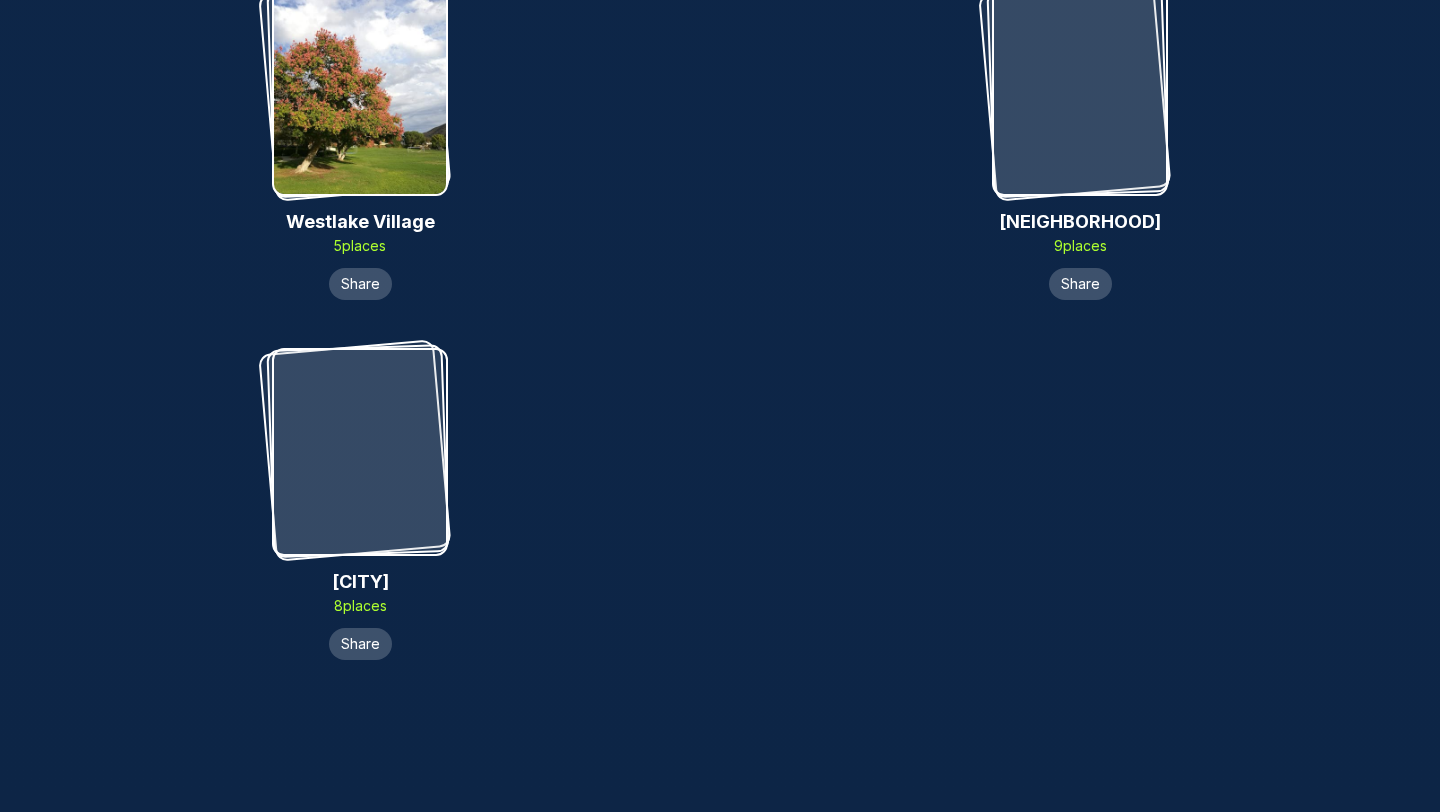 scroll, scrollTop: 21622, scrollLeft: 0, axis: vertical 